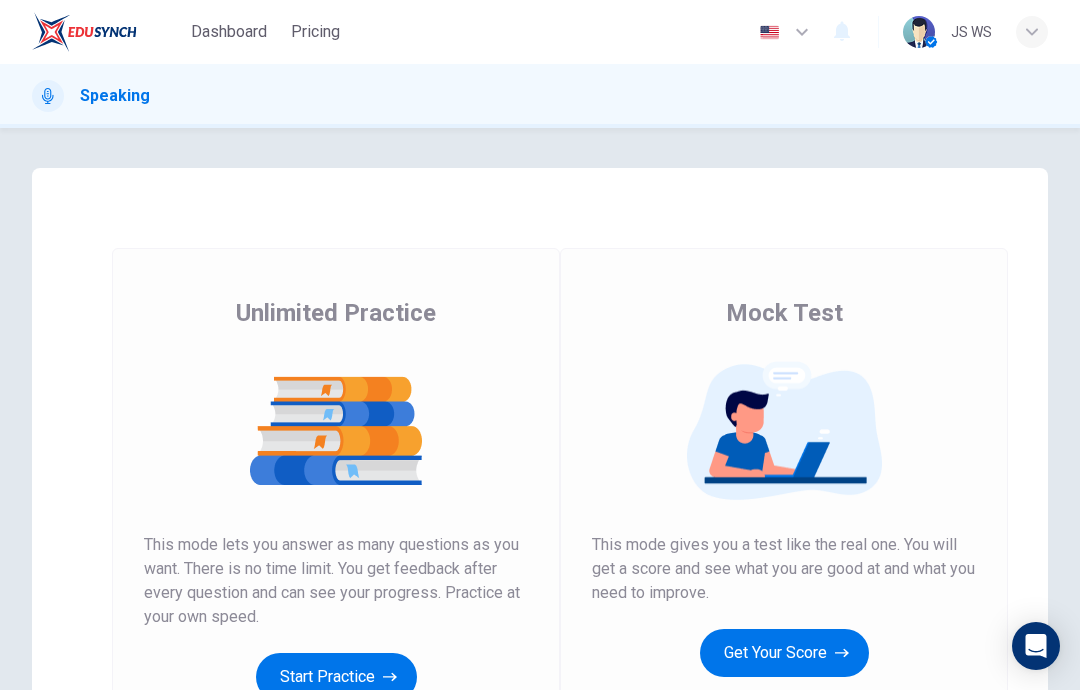 scroll, scrollTop: 0, scrollLeft: 0, axis: both 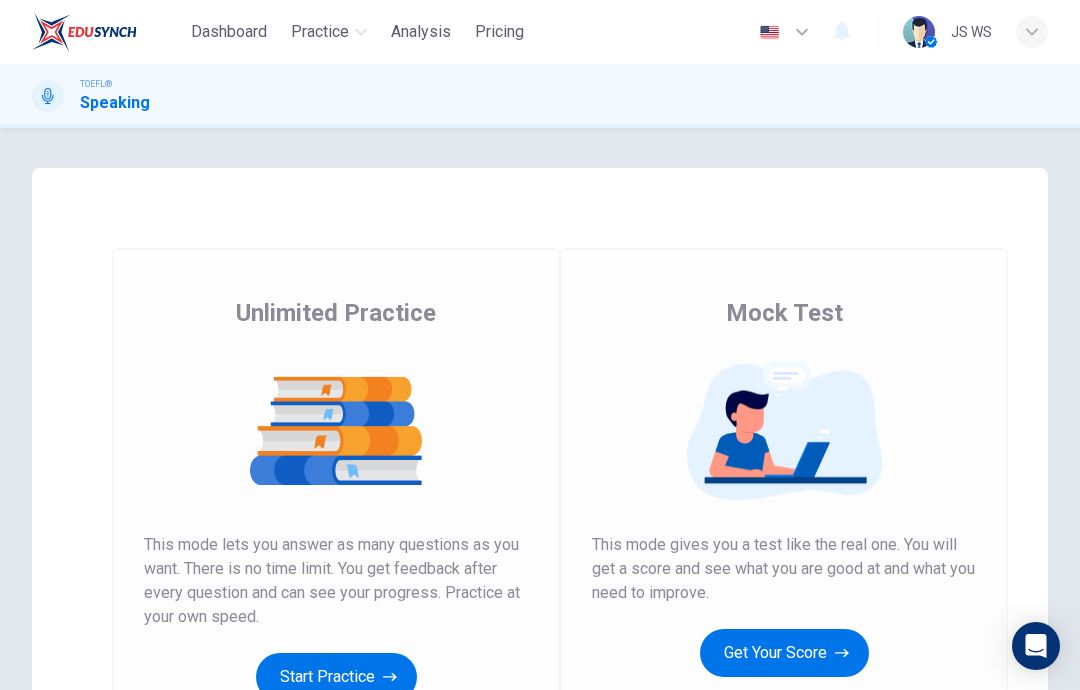 click on "Get Your Score" at bounding box center (336, 677) 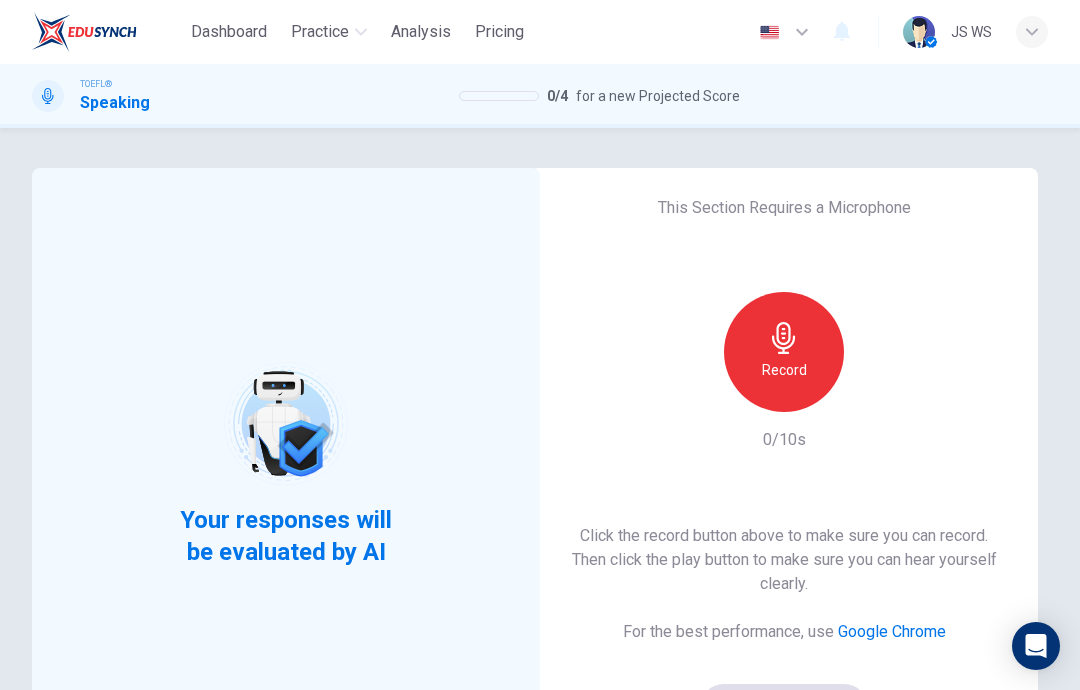 click on "Record" at bounding box center [784, 352] 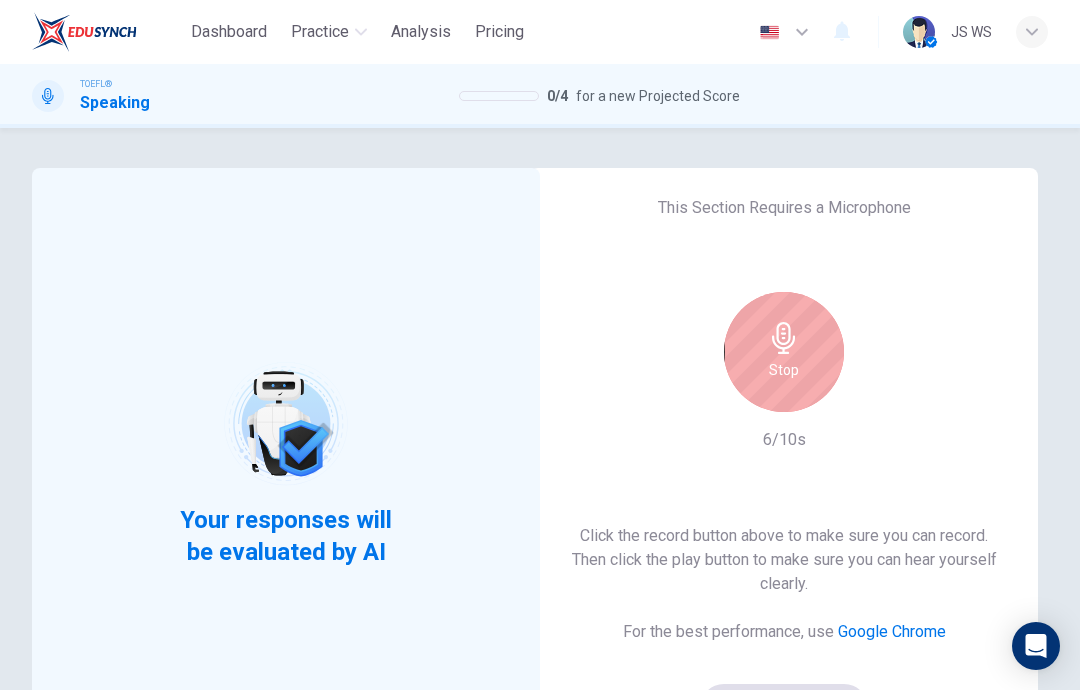 click on "Stop" at bounding box center (784, 352) 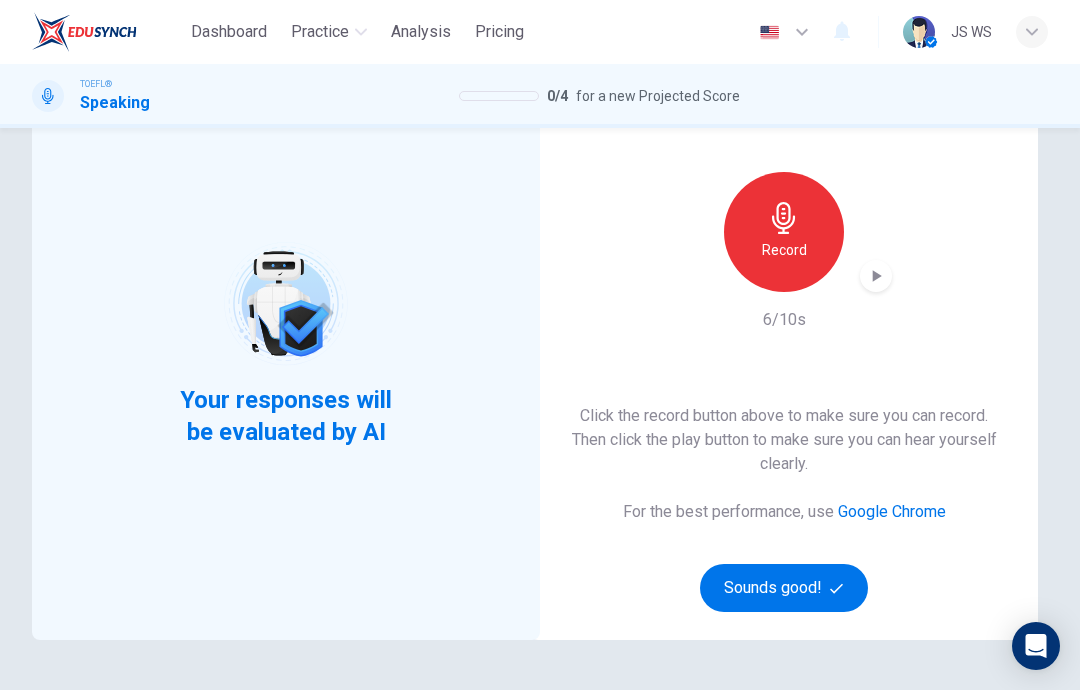 scroll, scrollTop: 120, scrollLeft: 0, axis: vertical 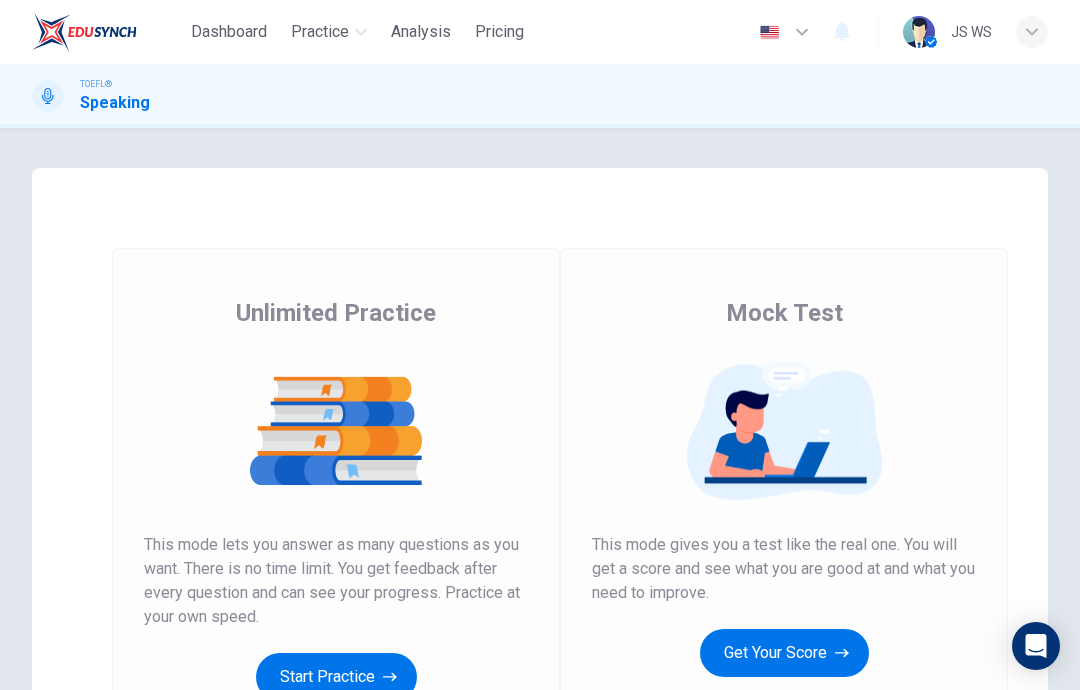 click on "Get Your Score" at bounding box center (336, 677) 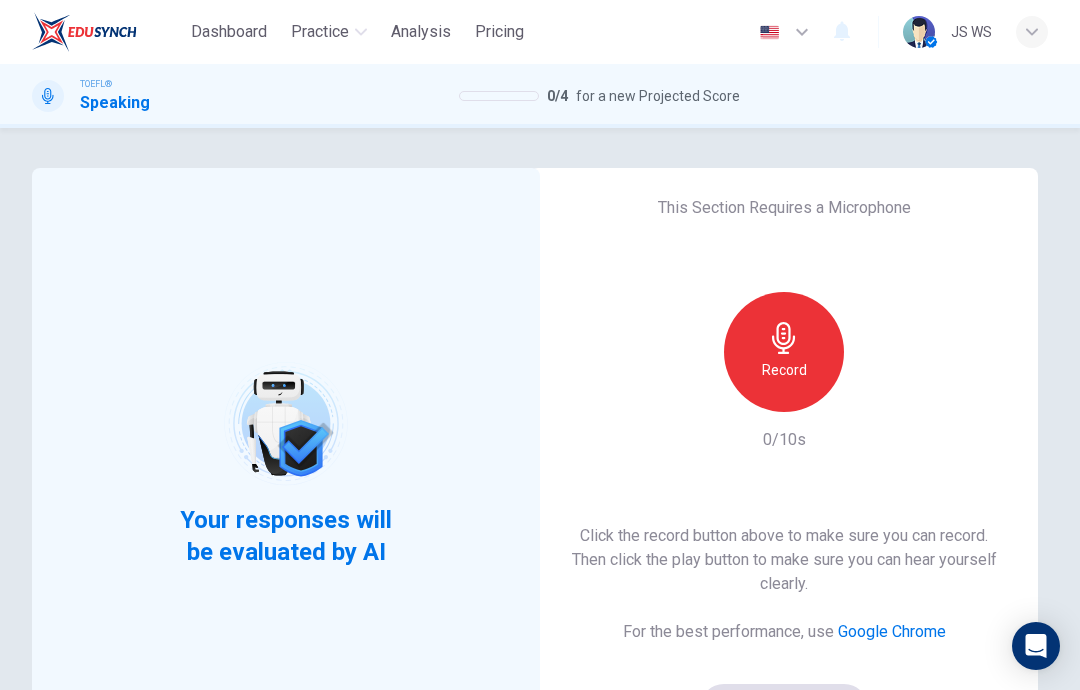 click on "Record" at bounding box center (784, 370) 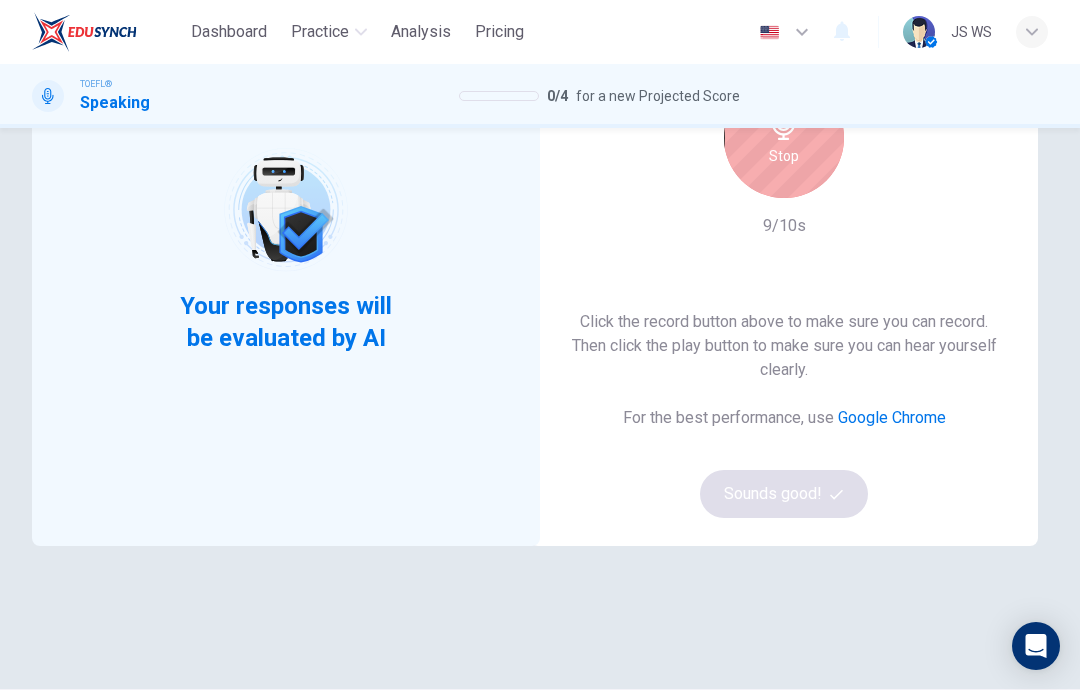 scroll, scrollTop: 172, scrollLeft: 0, axis: vertical 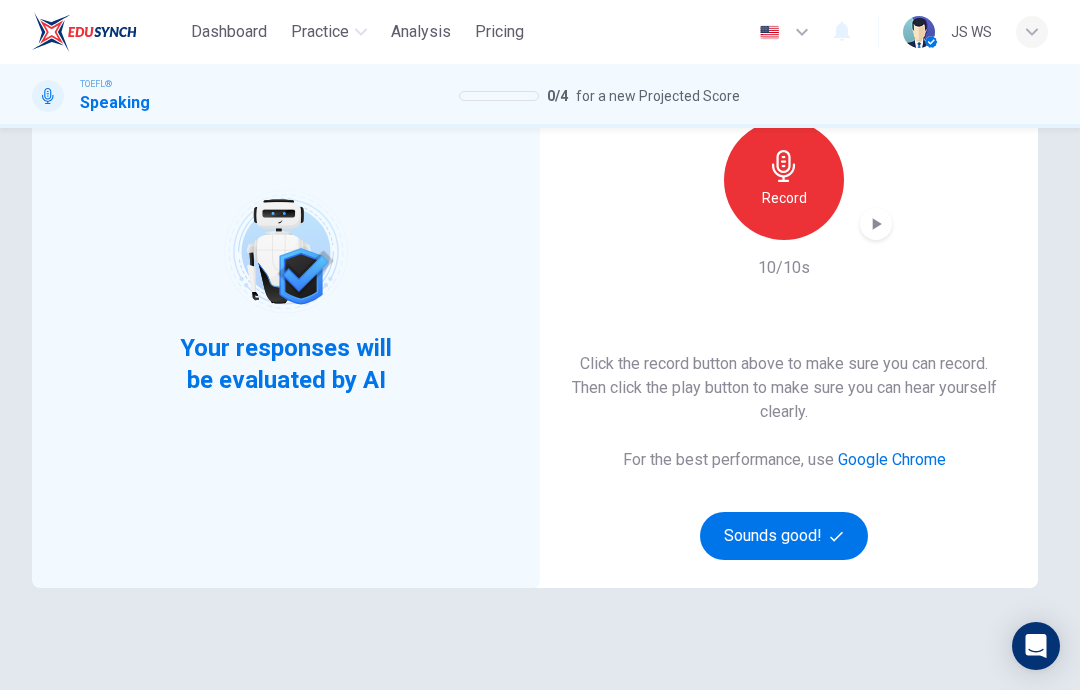 click at bounding box center (836, 536) 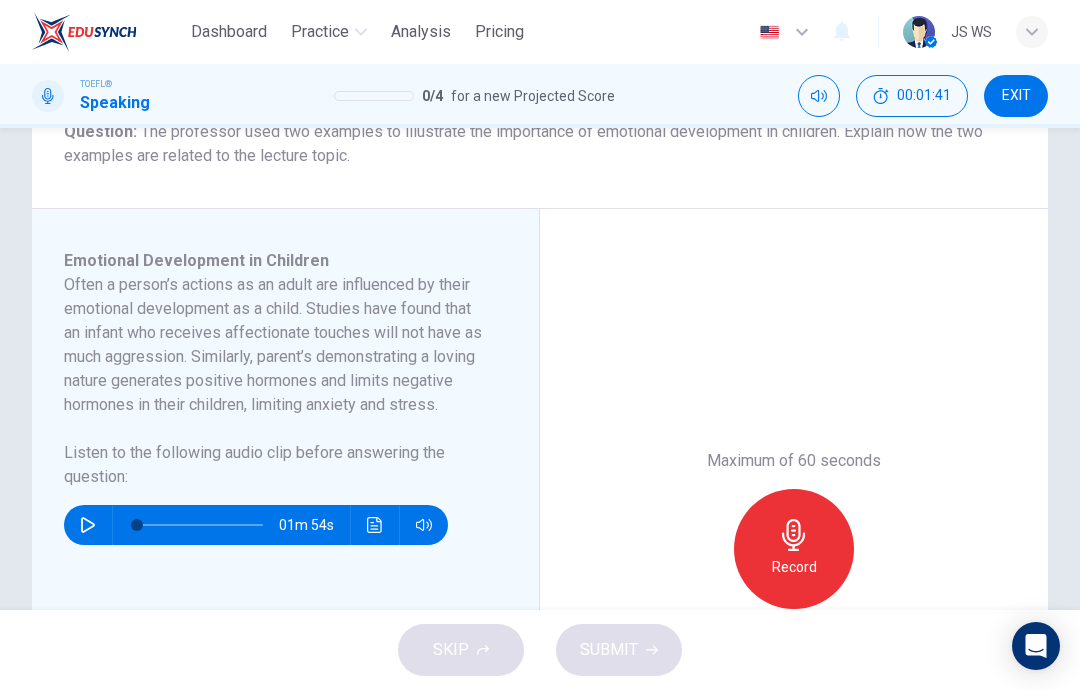 scroll, scrollTop: 279, scrollLeft: 0, axis: vertical 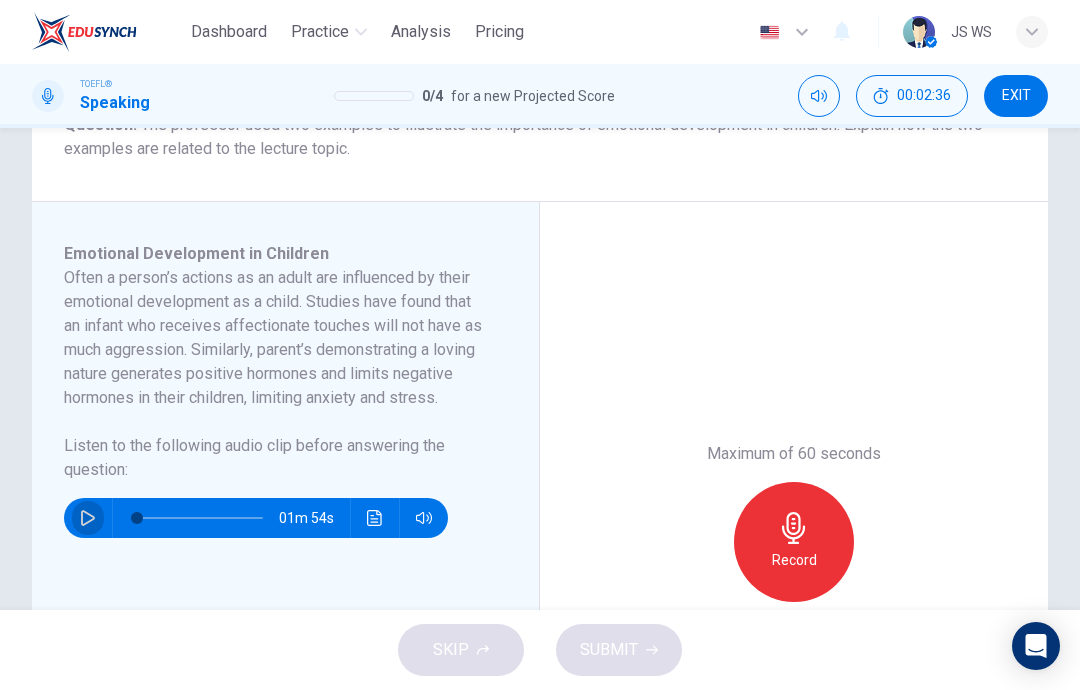 click at bounding box center [88, 518] 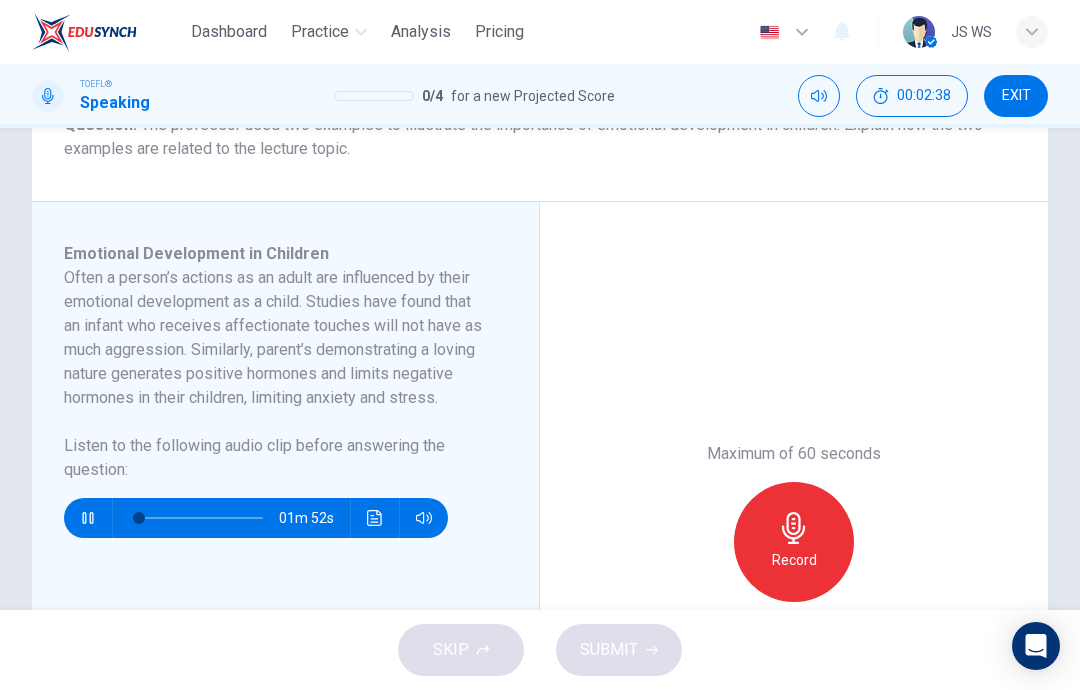 click at bounding box center (375, 518) 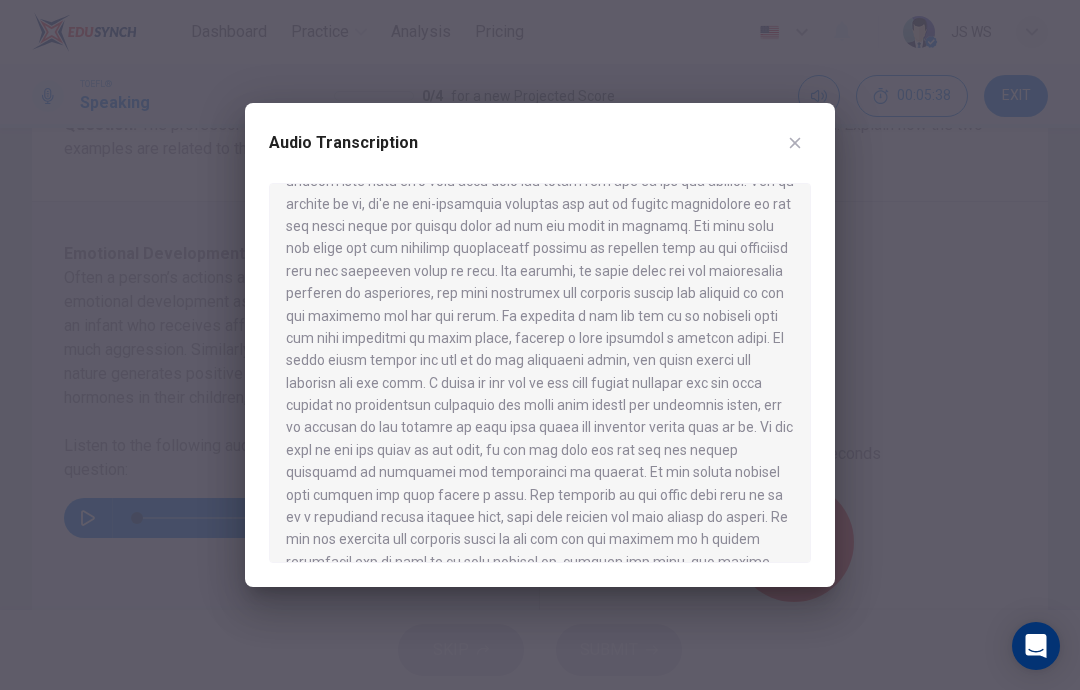 scroll, scrollTop: 120, scrollLeft: 0, axis: vertical 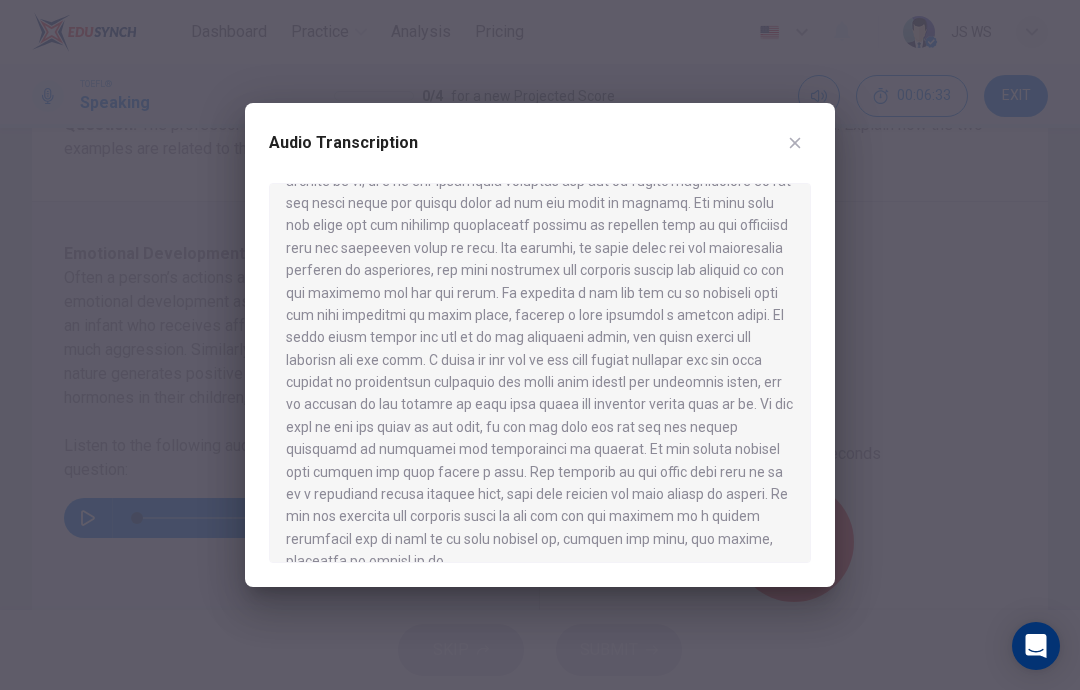 click at bounding box center (795, 143) 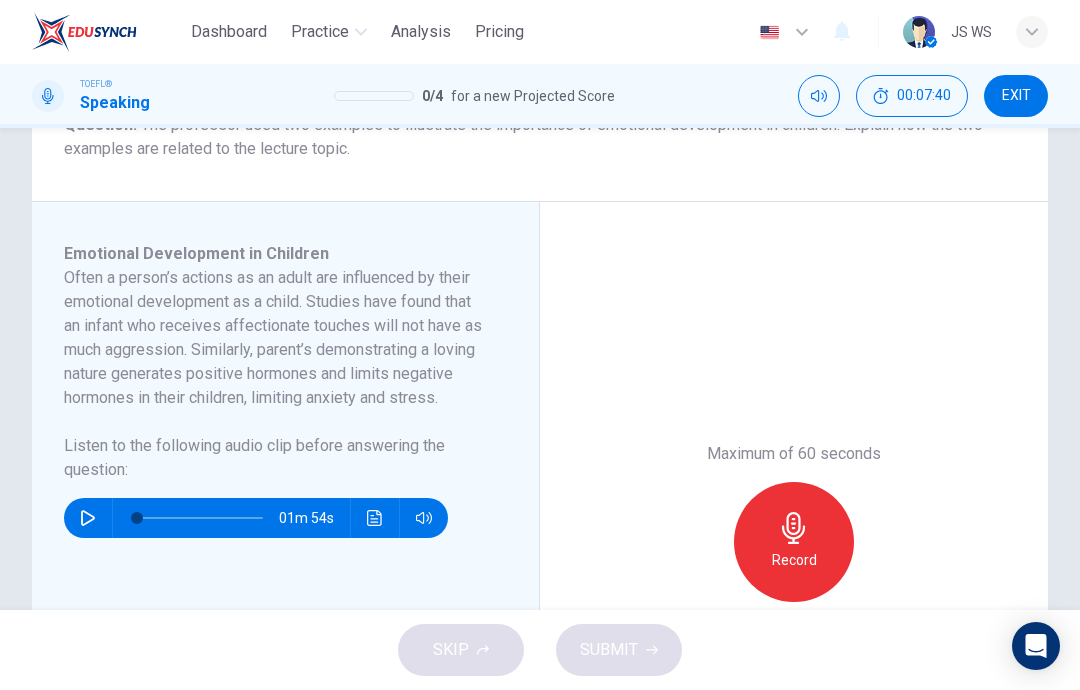 click at bounding box center [793, 528] 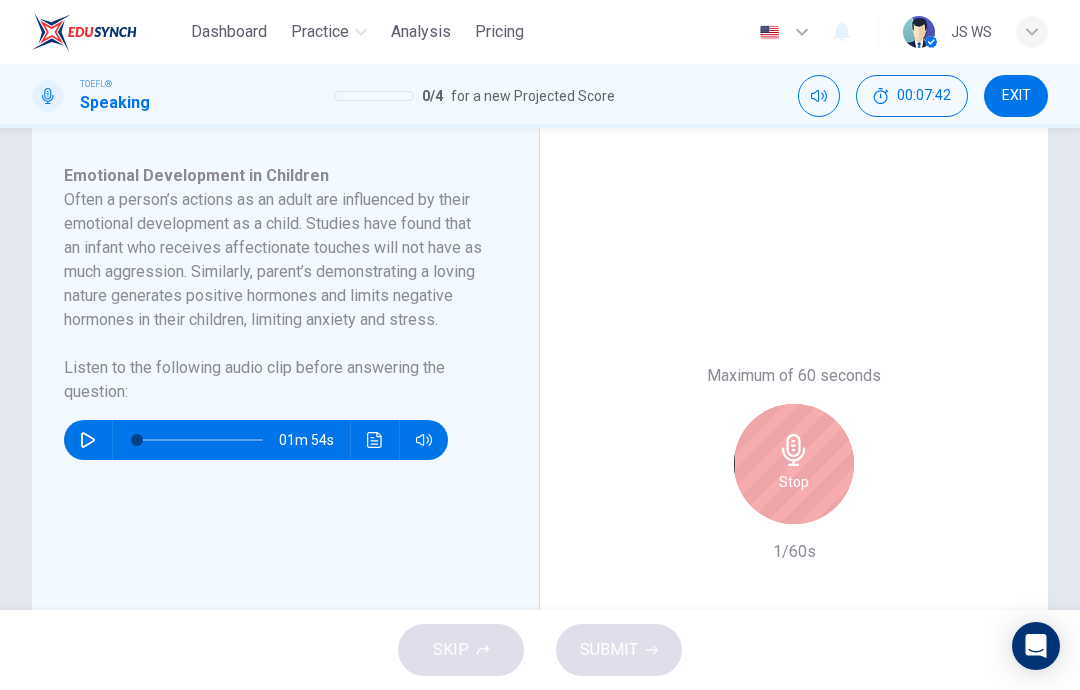 scroll, scrollTop: 367, scrollLeft: 0, axis: vertical 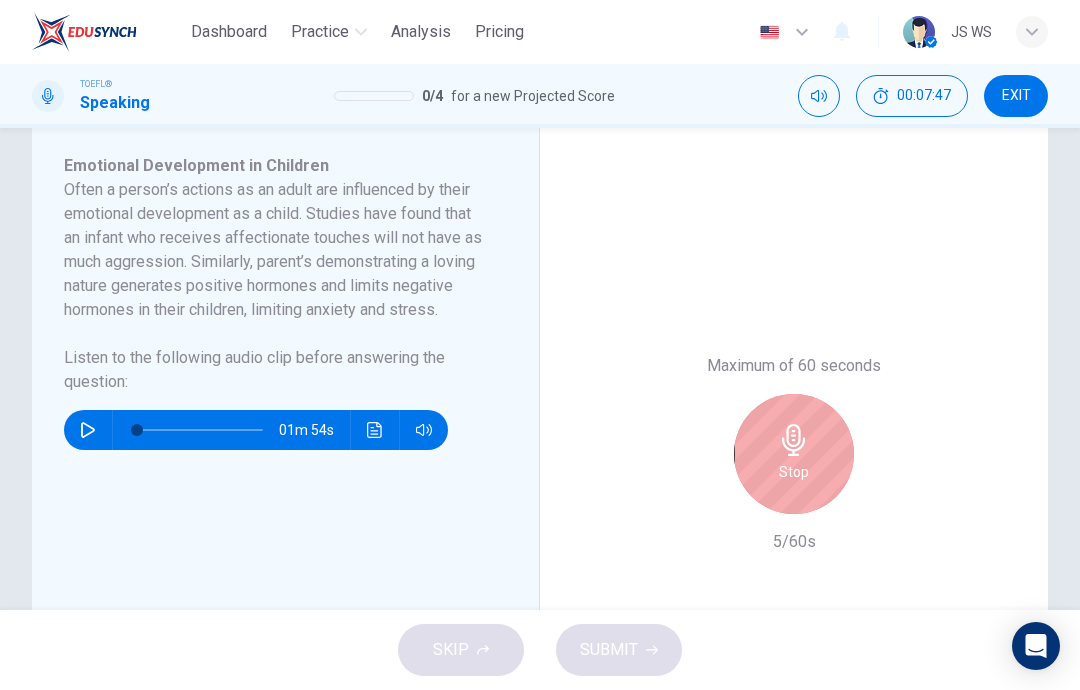 click on "Stop" at bounding box center [794, 472] 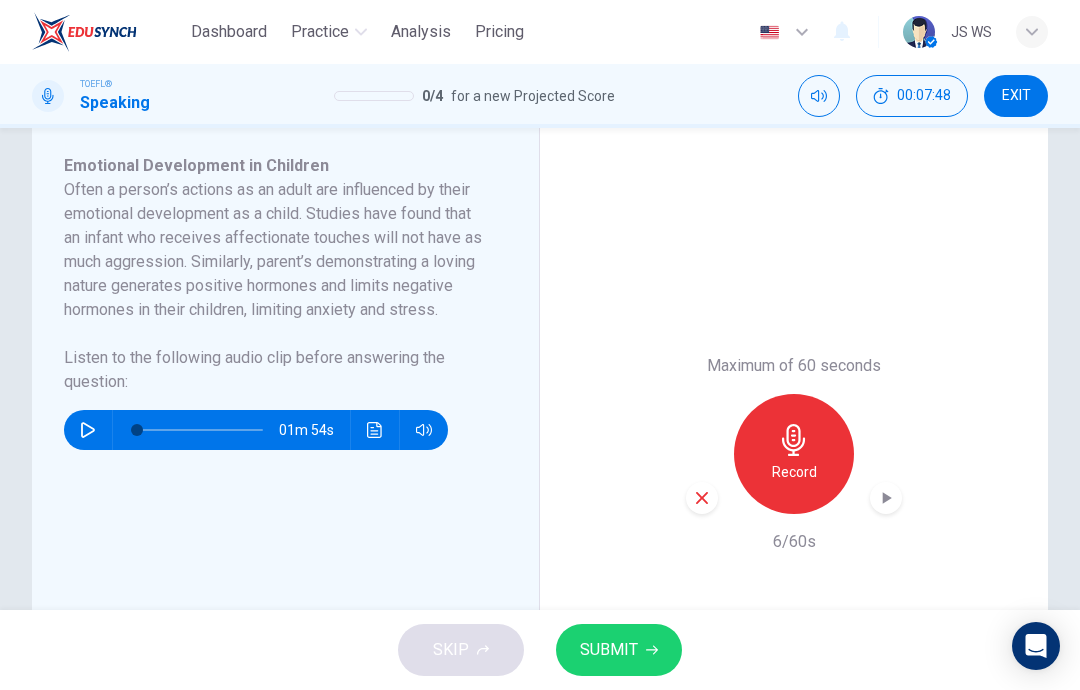 click at bounding box center [702, 498] 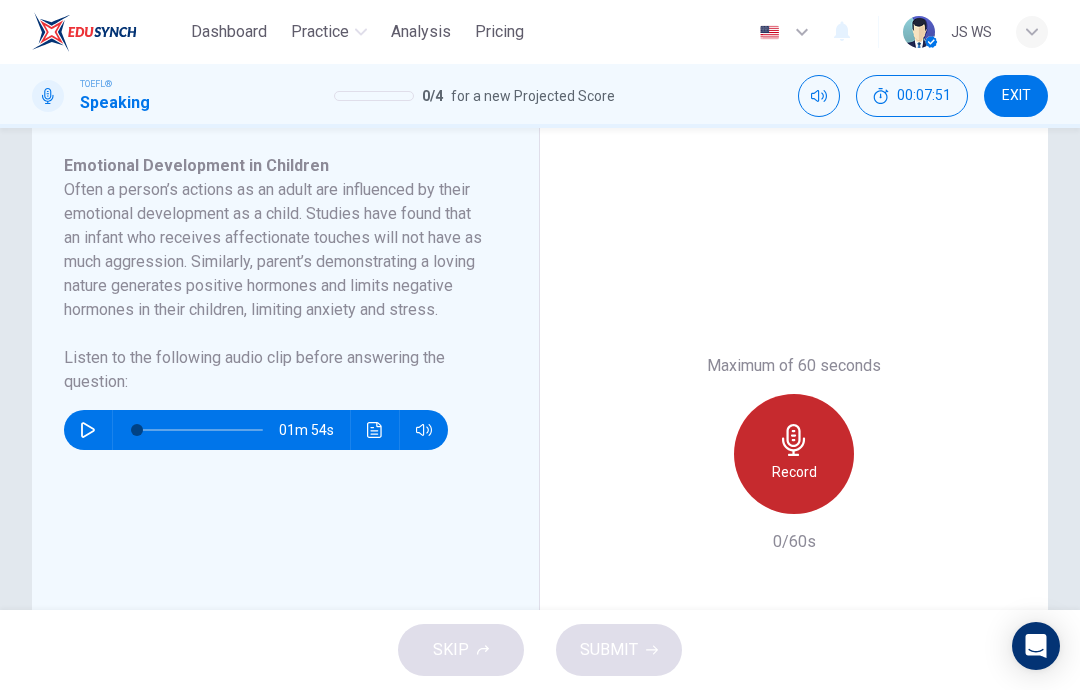 click at bounding box center (794, 440) 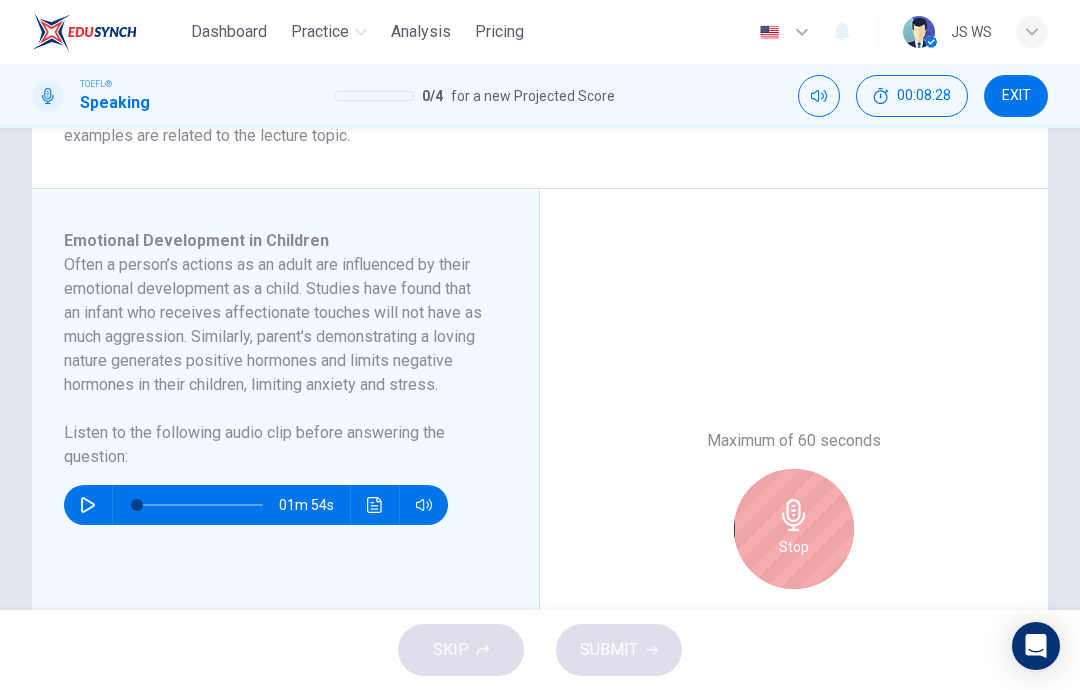 scroll, scrollTop: 291, scrollLeft: 0, axis: vertical 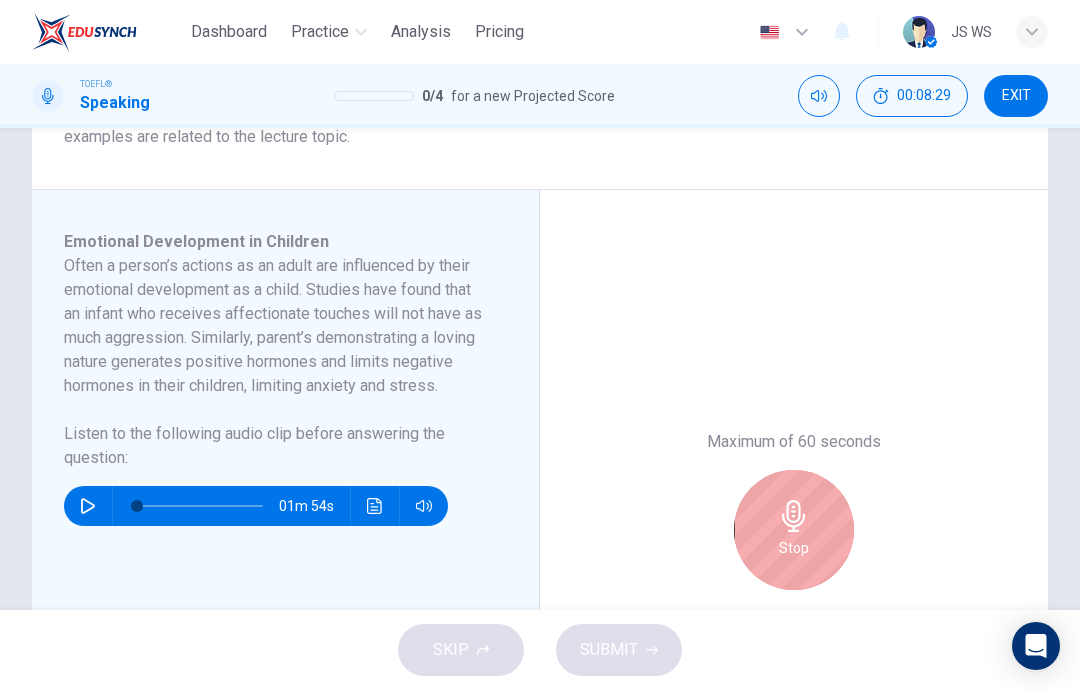 click at bounding box center (794, 516) 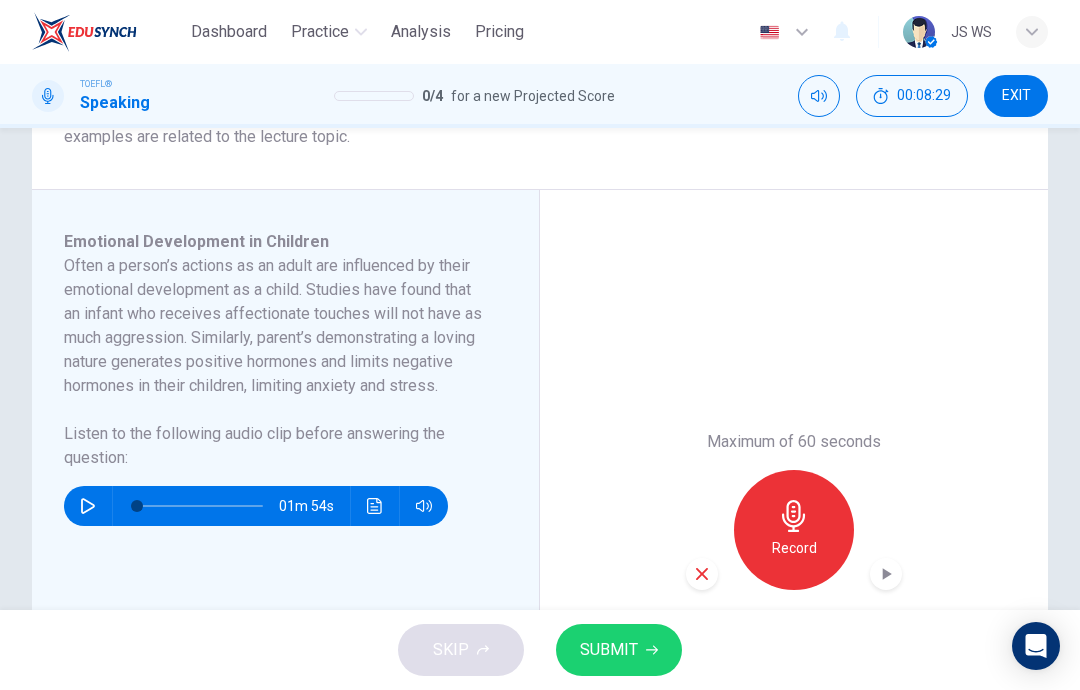 click at bounding box center [702, 574] 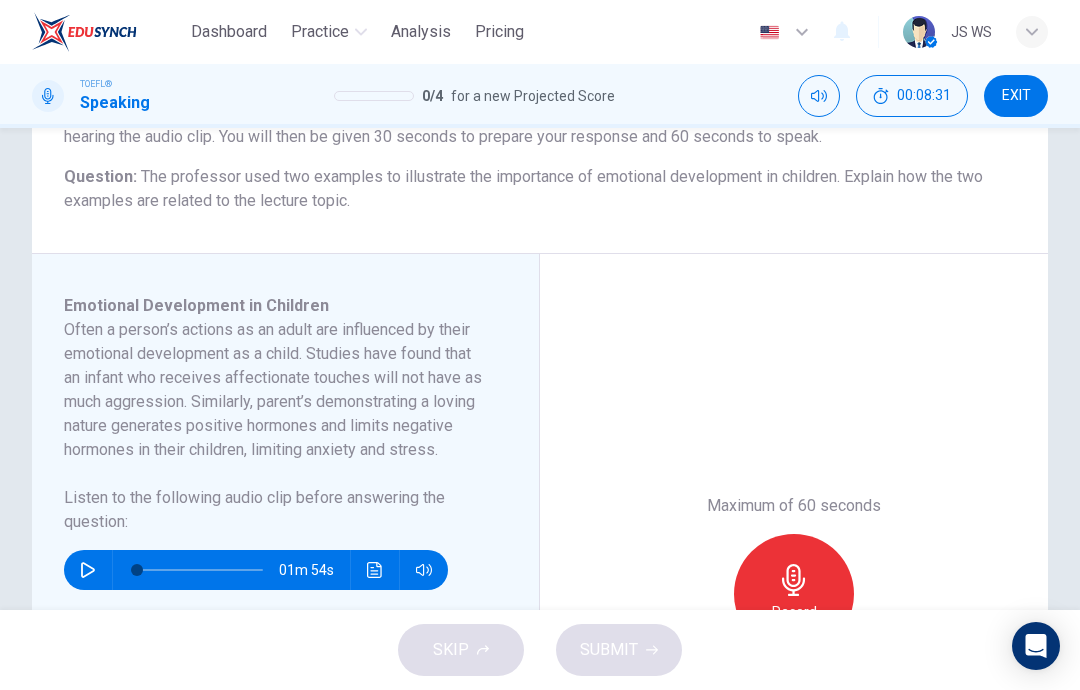 scroll, scrollTop: 226, scrollLeft: 0, axis: vertical 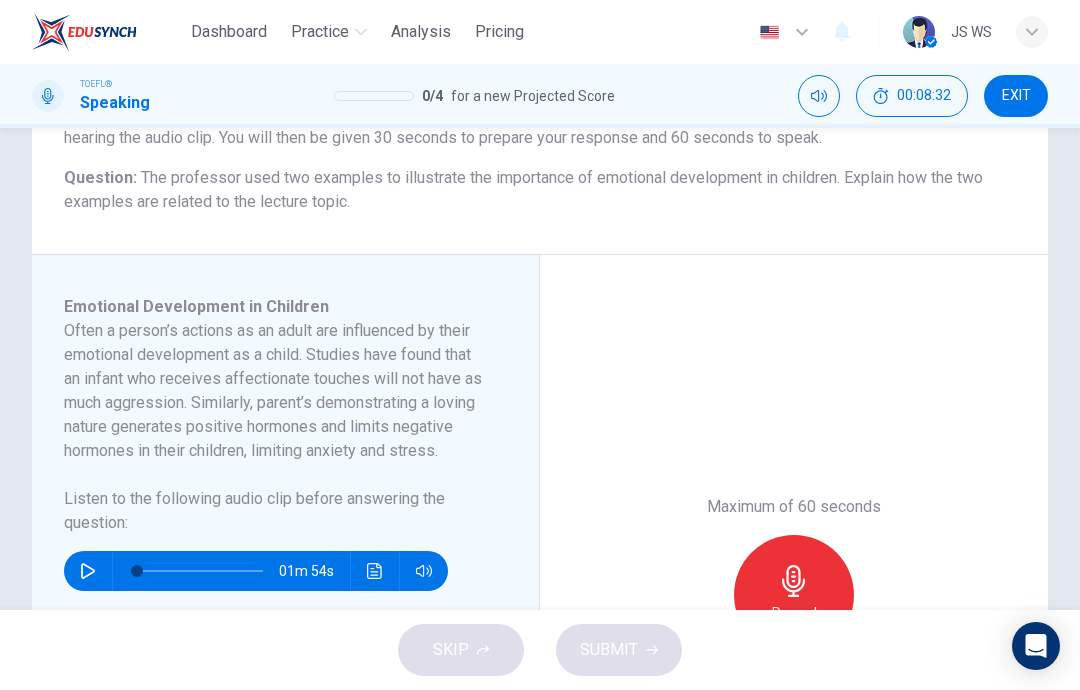 click at bounding box center (793, 581) 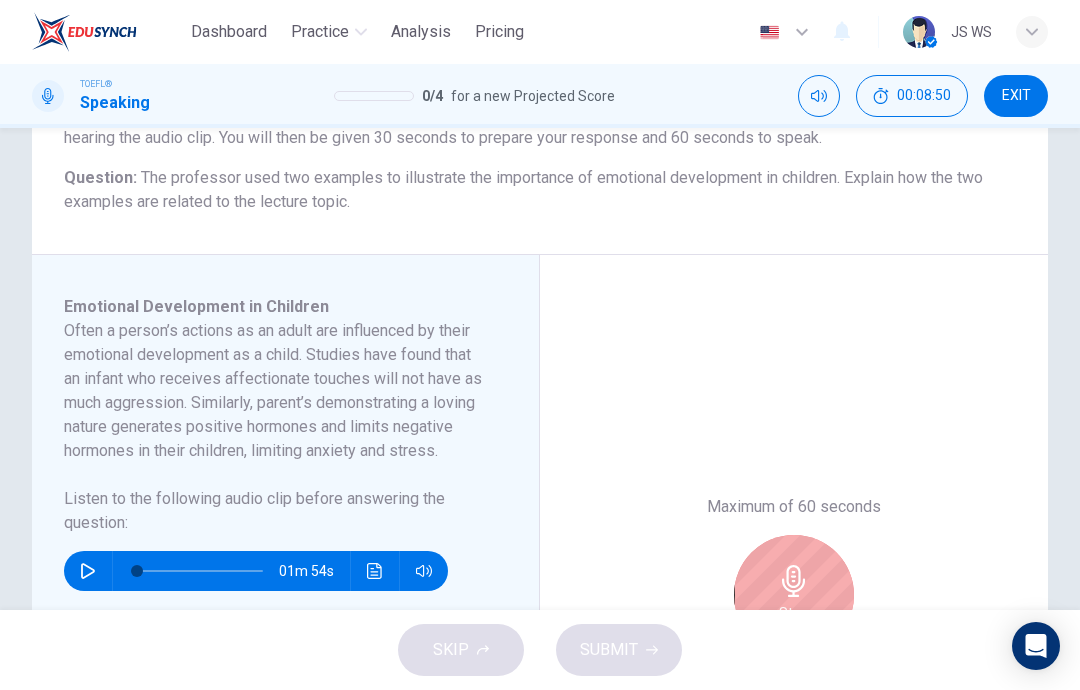 click on "Stop" at bounding box center (794, 595) 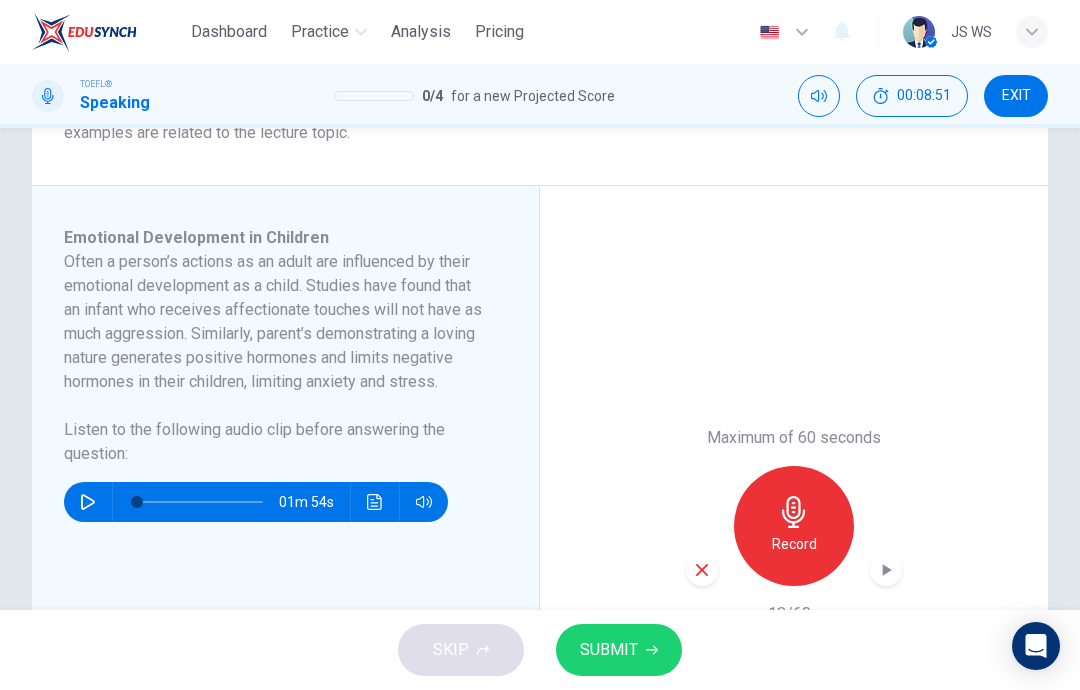 scroll, scrollTop: 294, scrollLeft: 0, axis: vertical 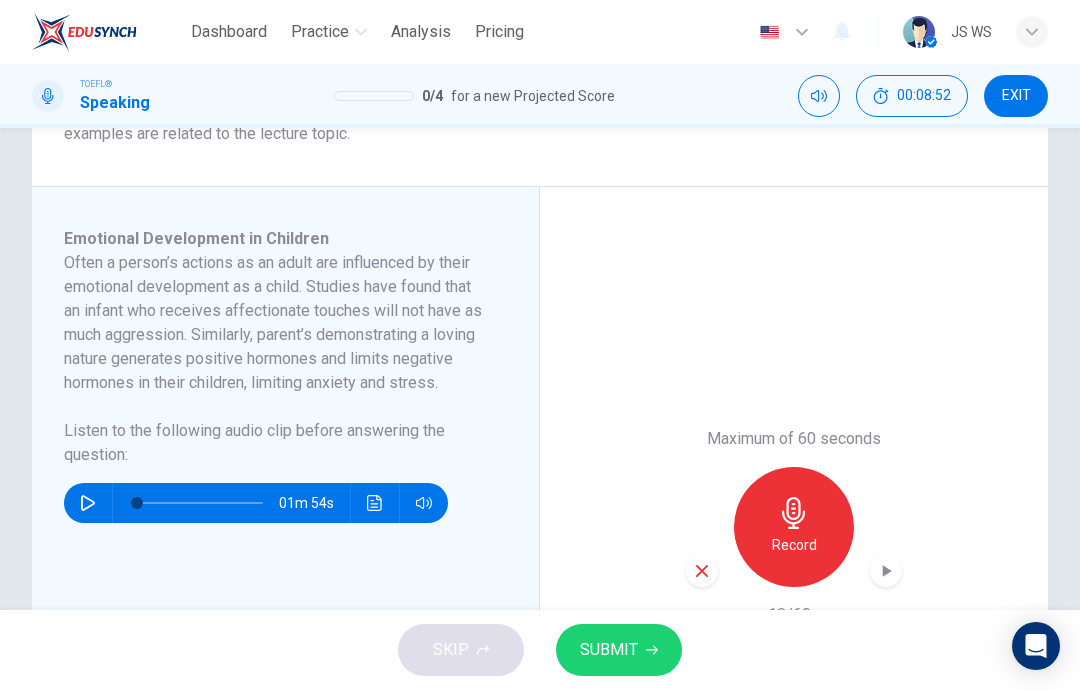 click at bounding box center [702, 571] 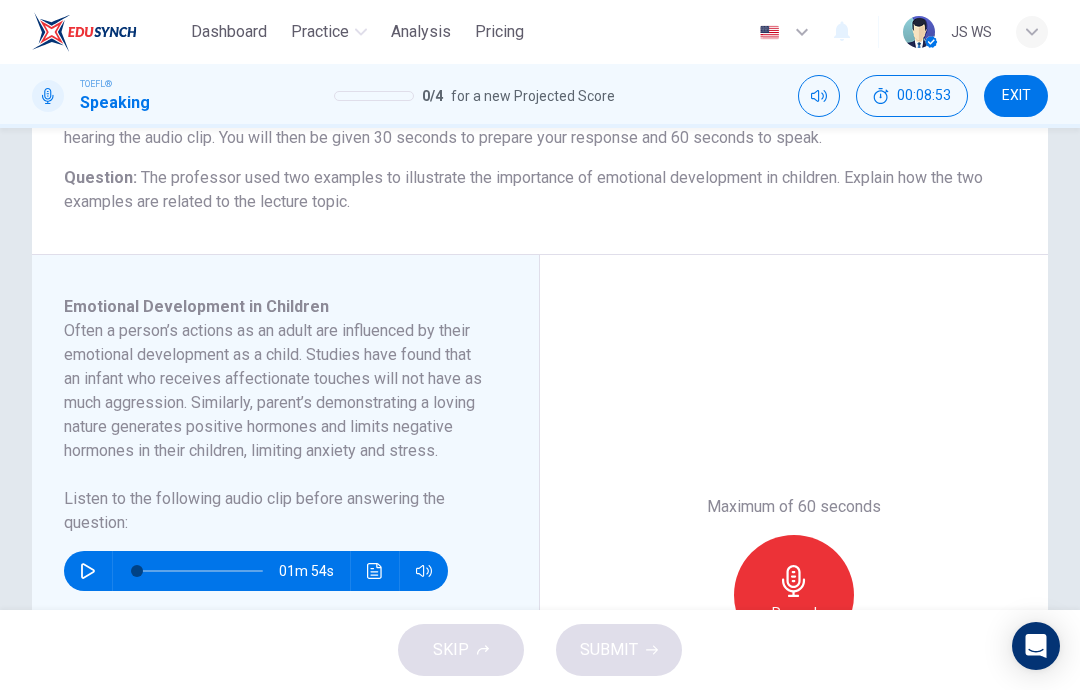 scroll, scrollTop: 248, scrollLeft: 0, axis: vertical 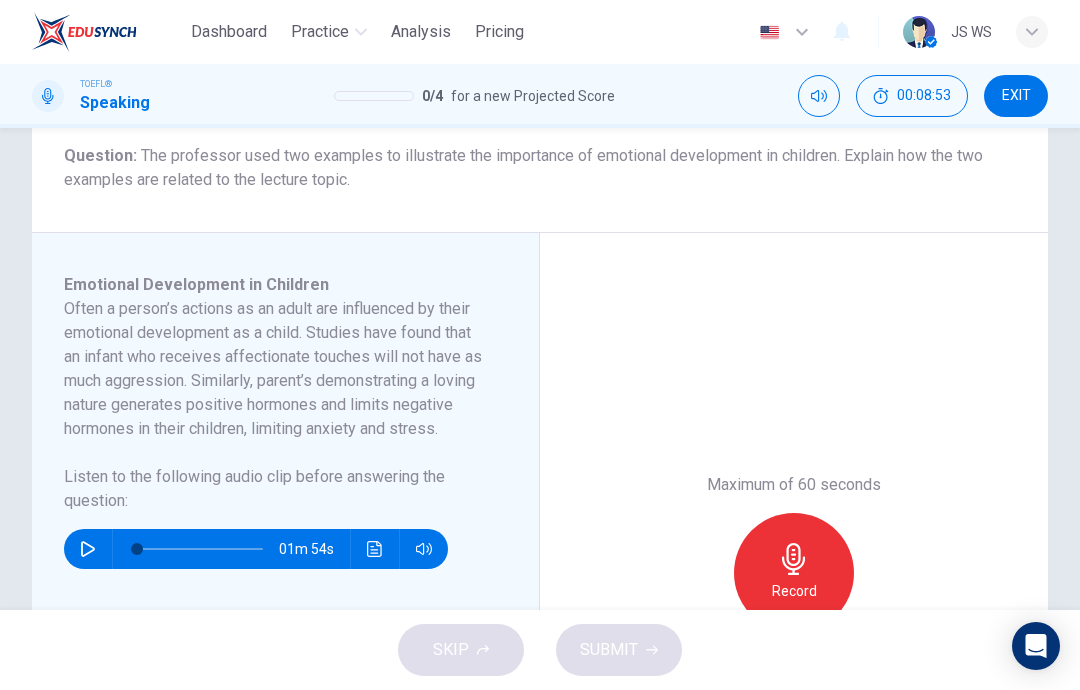click at bounding box center [794, 559] 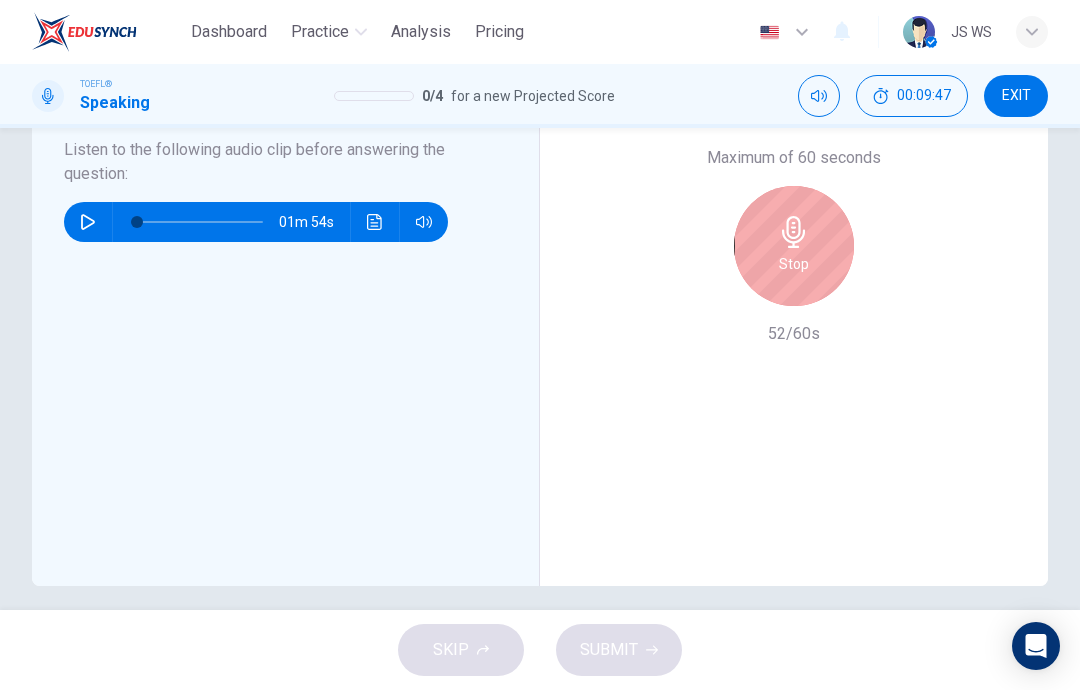 scroll, scrollTop: 573, scrollLeft: 0, axis: vertical 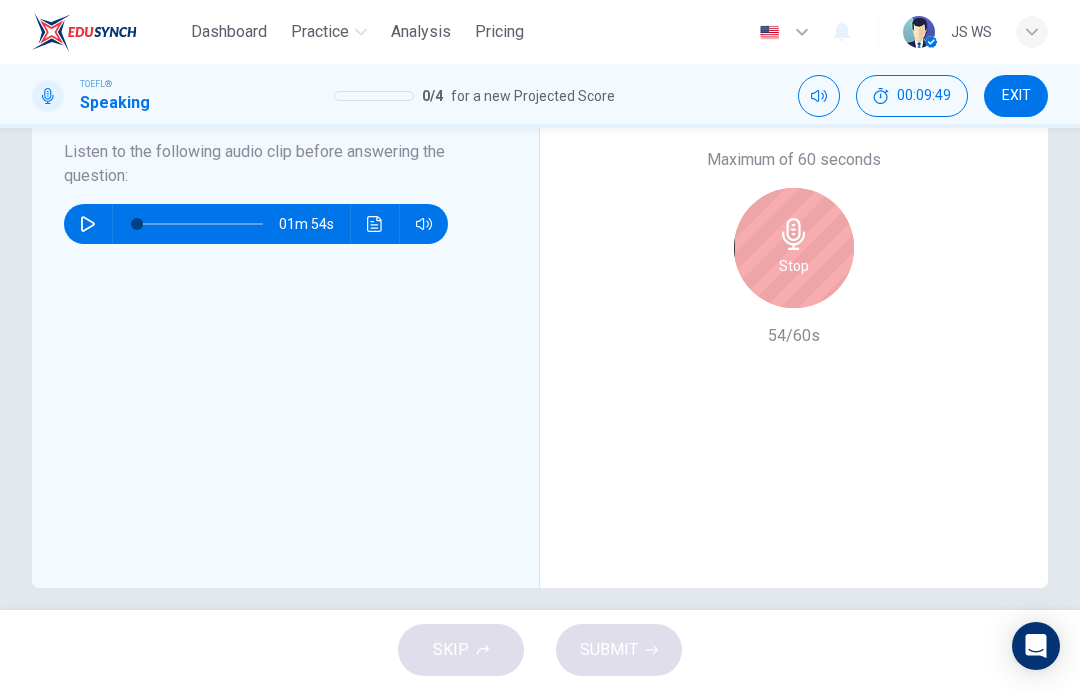 click at bounding box center [793, 234] 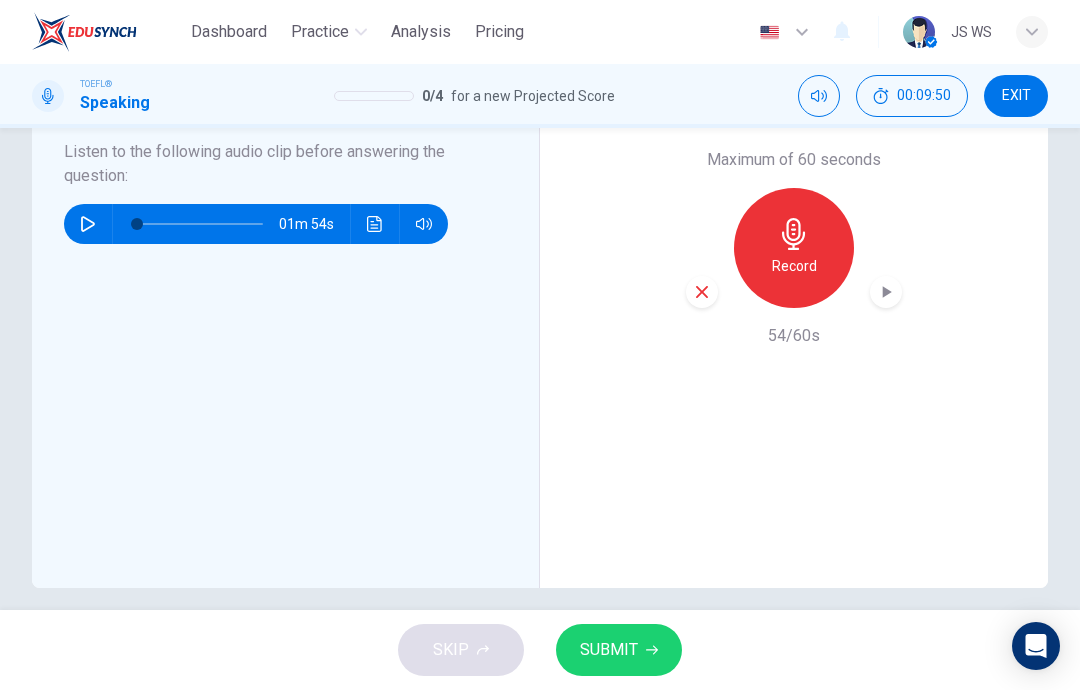 click on "SUBMIT" at bounding box center [609, 650] 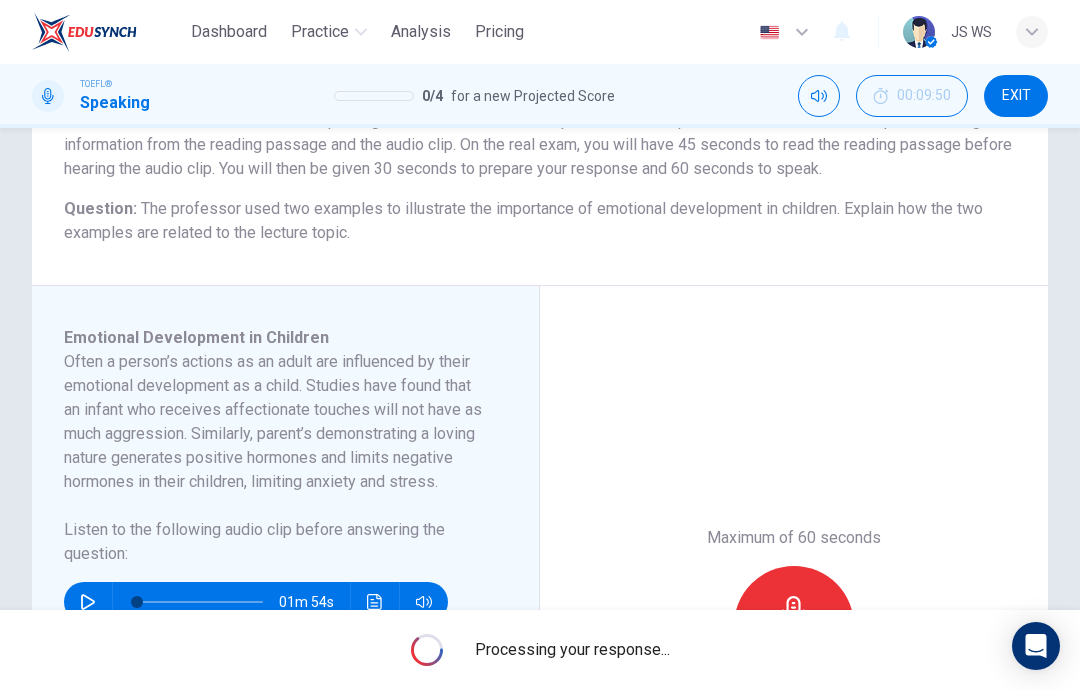 scroll, scrollTop: 194, scrollLeft: 0, axis: vertical 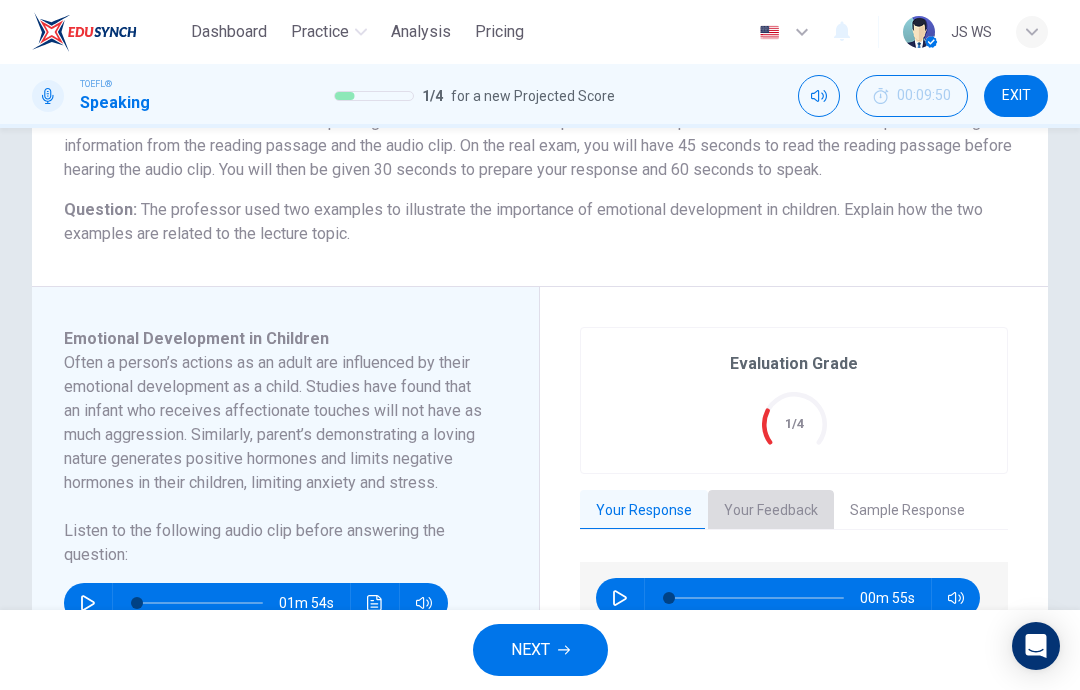 click on "Your Feedback" at bounding box center [771, 511] 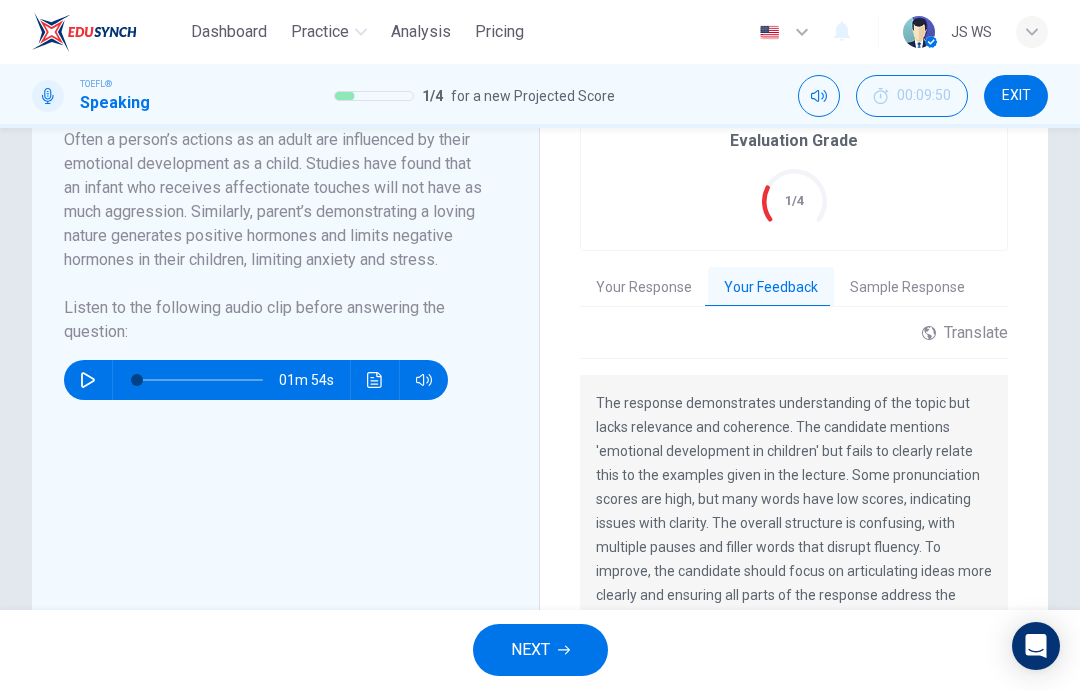 scroll, scrollTop: 431, scrollLeft: 0, axis: vertical 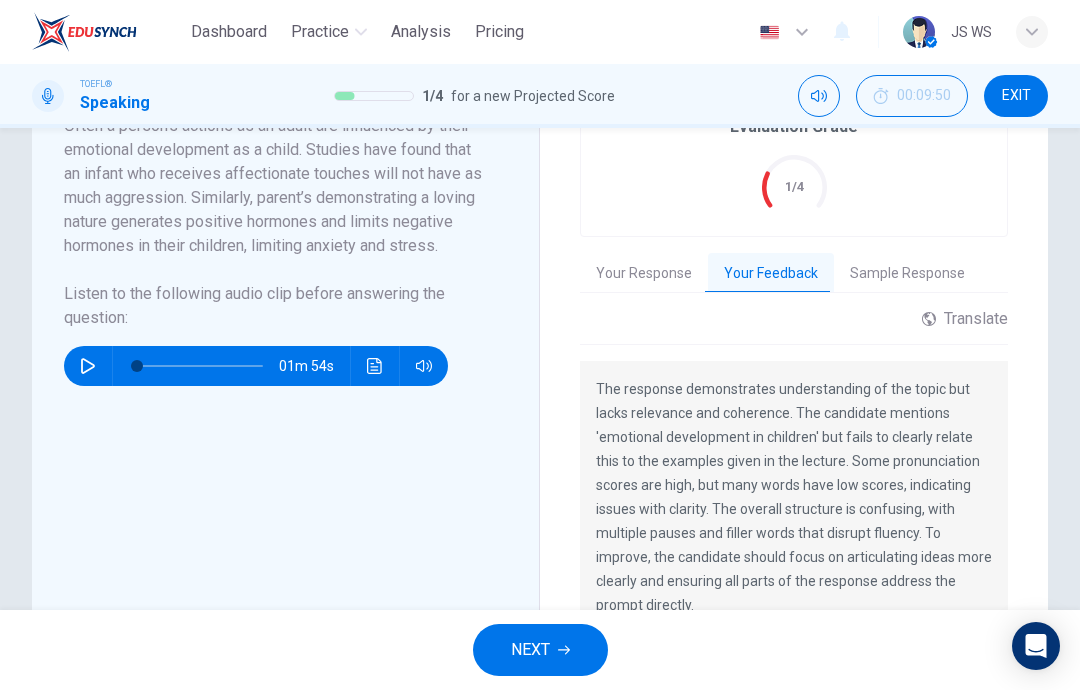 click on "Translate" at bounding box center (965, 318) 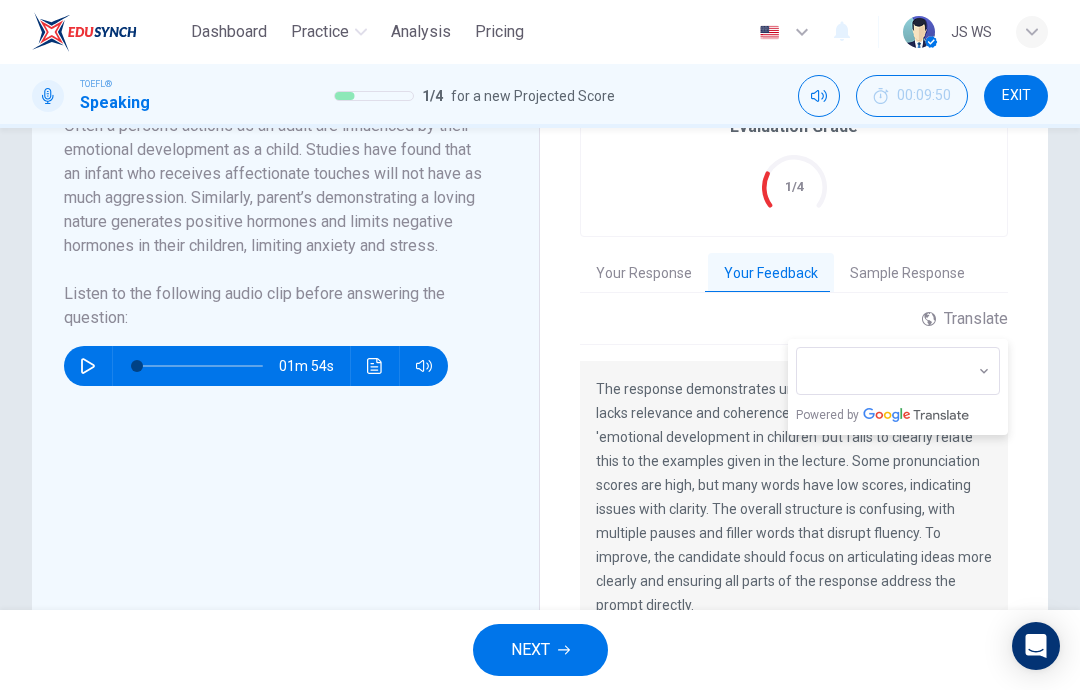click on "Dashboard Practice Analysis Pricing English en ​ ๋JS WS TOEFL® Speaking 1 / 4 for a new Projected Score [TIME] EXIT Question   1 Question Type :   Integrated 3 Directions :   You will now read a short passage and listen to an audio clip on the same topic. You will then answer the question using information from the reading passage and the audio clip. On the real exam, you will have 45 seconds to read the reading passage before hearing the audio clip. You will then be given 30 seconds to prepare your response and 60 seconds to speak. Question :     The professor used two examples to illustrate the importance of emotional development in children. Explain how the two examples are related to the lecture topic.  Evaluation Grade 1/4 Your Response Your Feedback Sample Response [TIME]  Translate ​ ​ Powered by    Copy Feedback [TIME] Emotional Development in Children Listen to the following audio clip before answering the question : [TIME] Evaluation Grade 1/4 Your Response Your Feedback [TIME] ​" at bounding box center [540, 345] 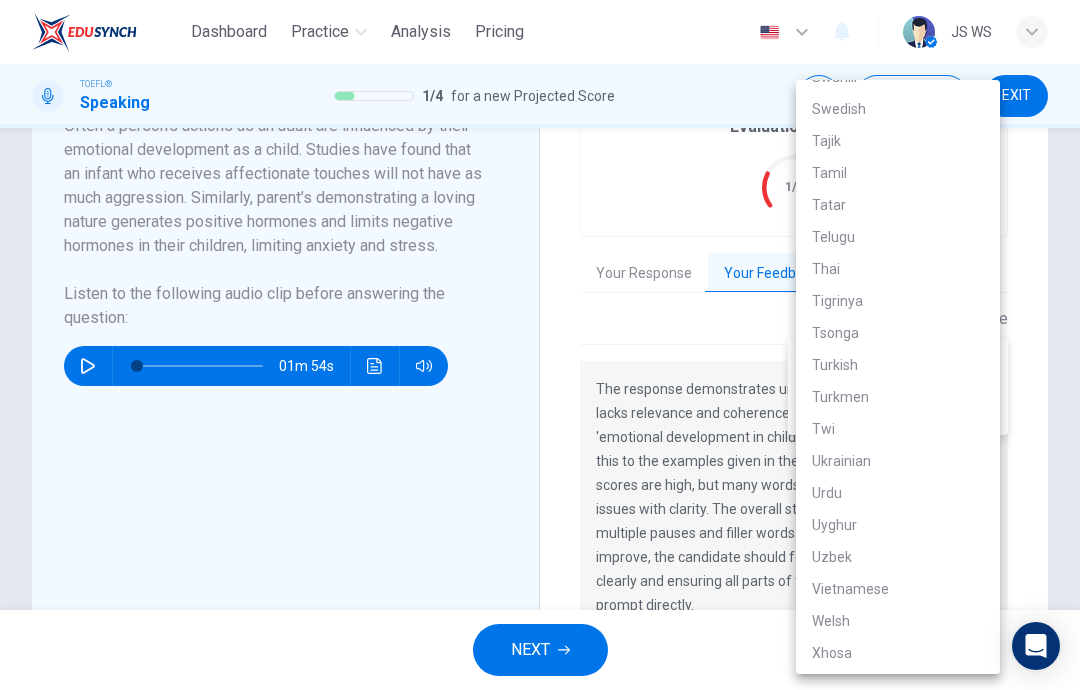 scroll, scrollTop: 3703, scrollLeft: 0, axis: vertical 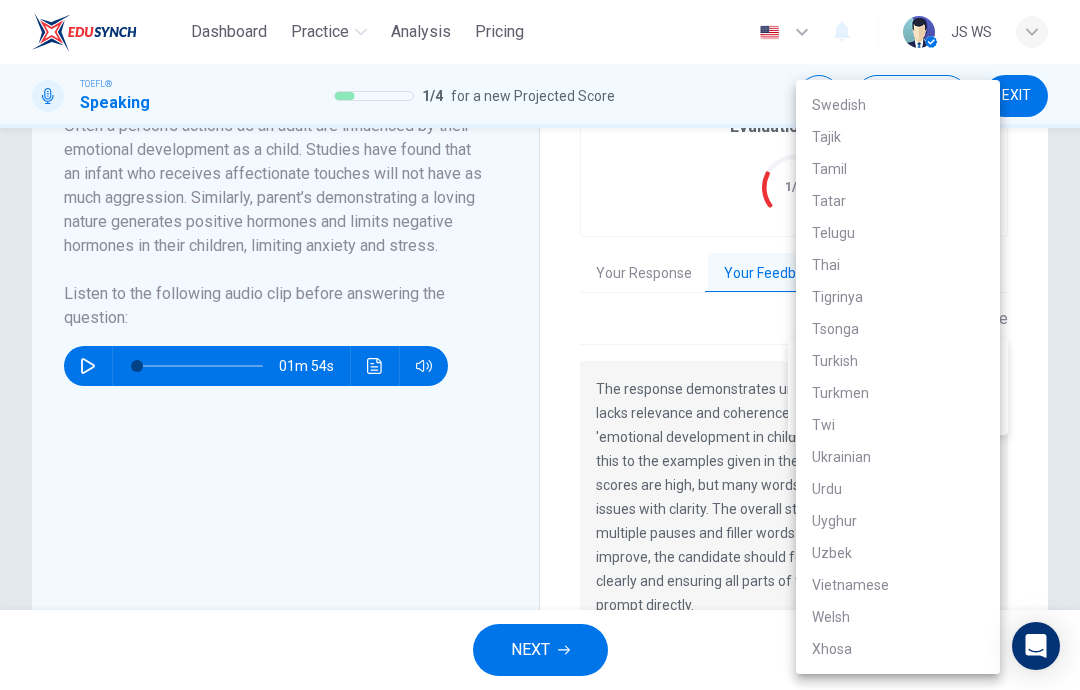 click on "Thai" at bounding box center [898, 265] 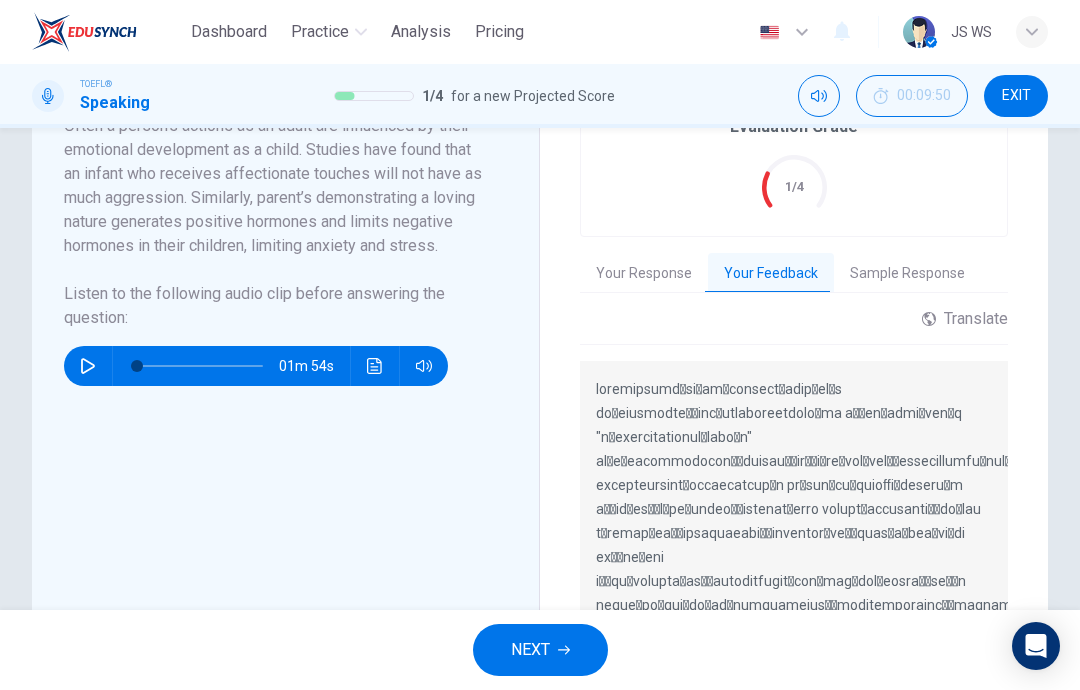 click on "Sample Response" at bounding box center [907, 274] 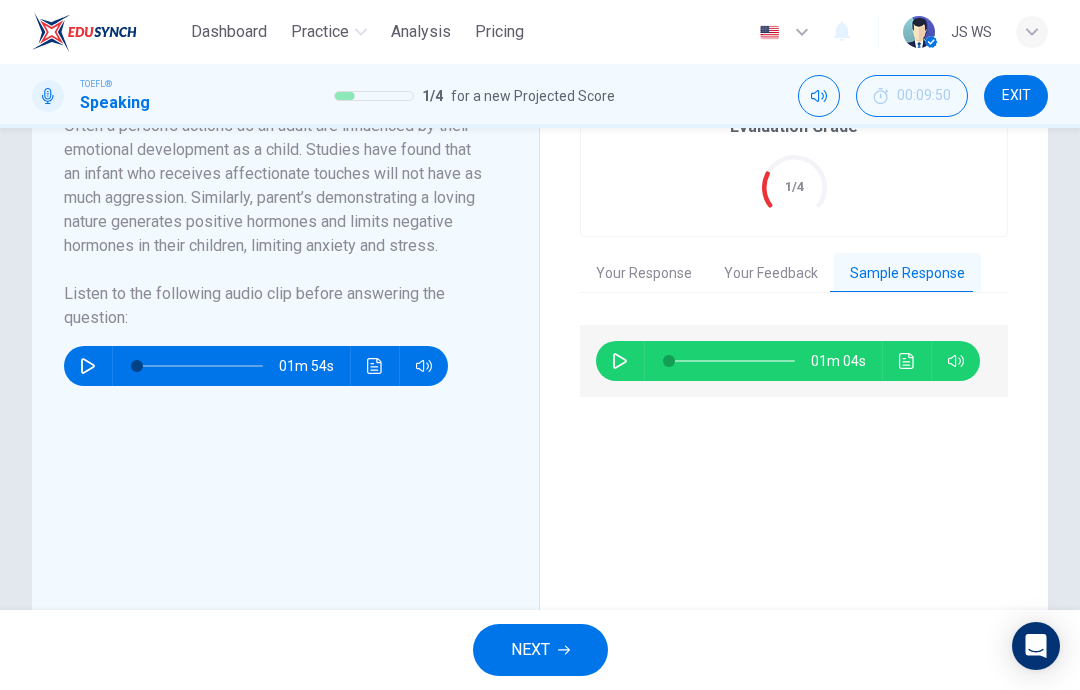 click at bounding box center (907, 361) 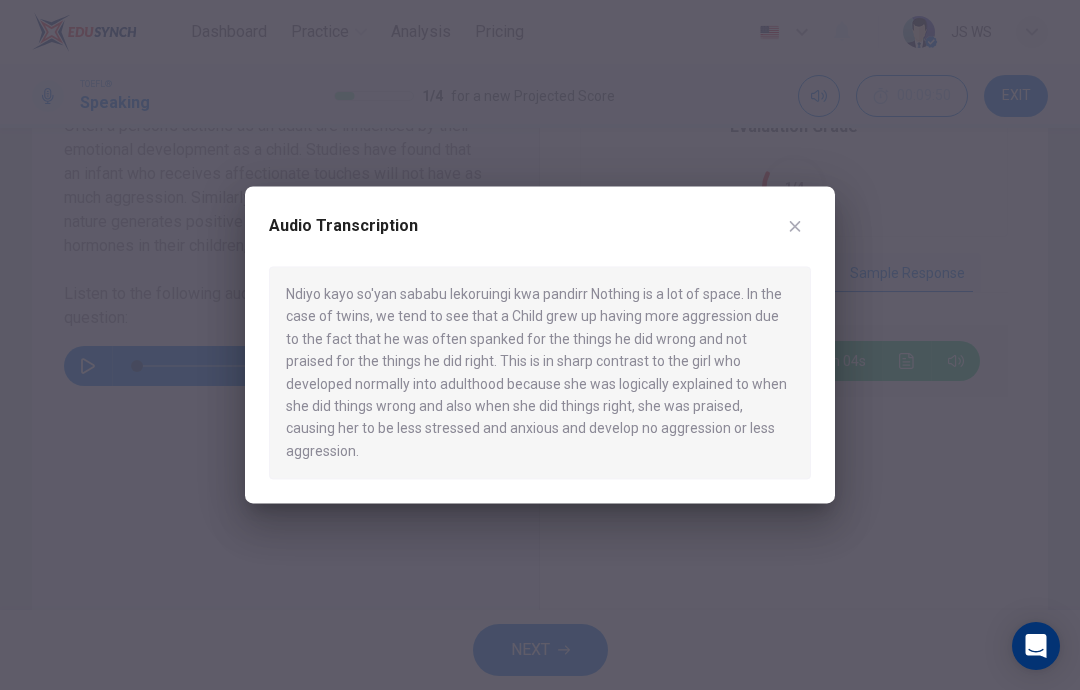 click at bounding box center (795, 226) 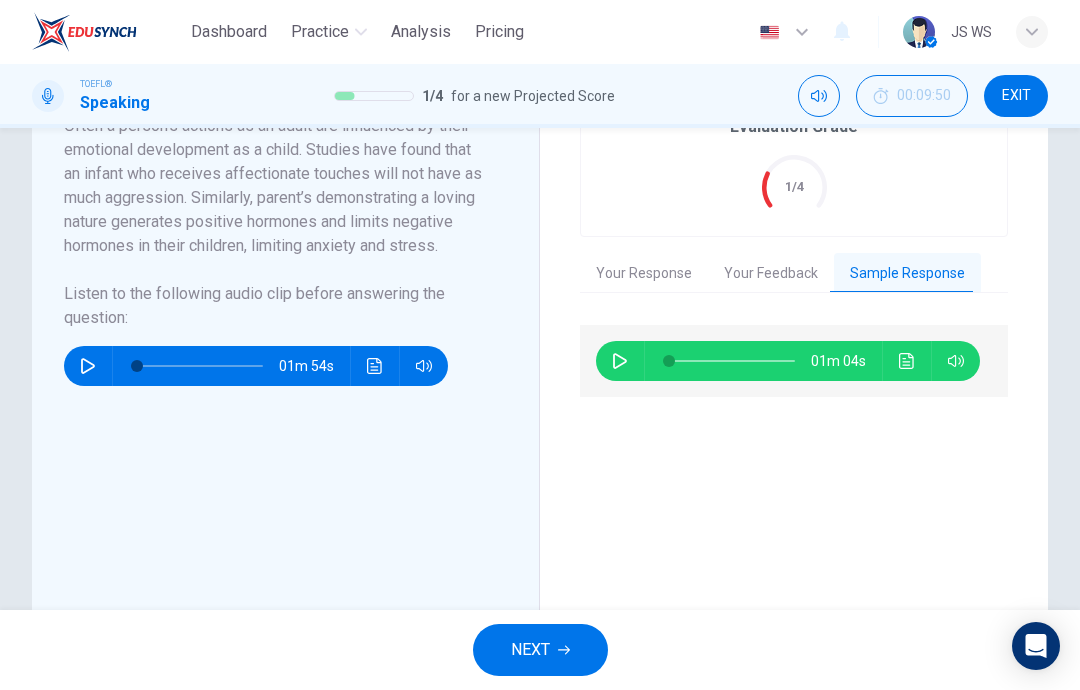 click at bounding box center (620, 361) 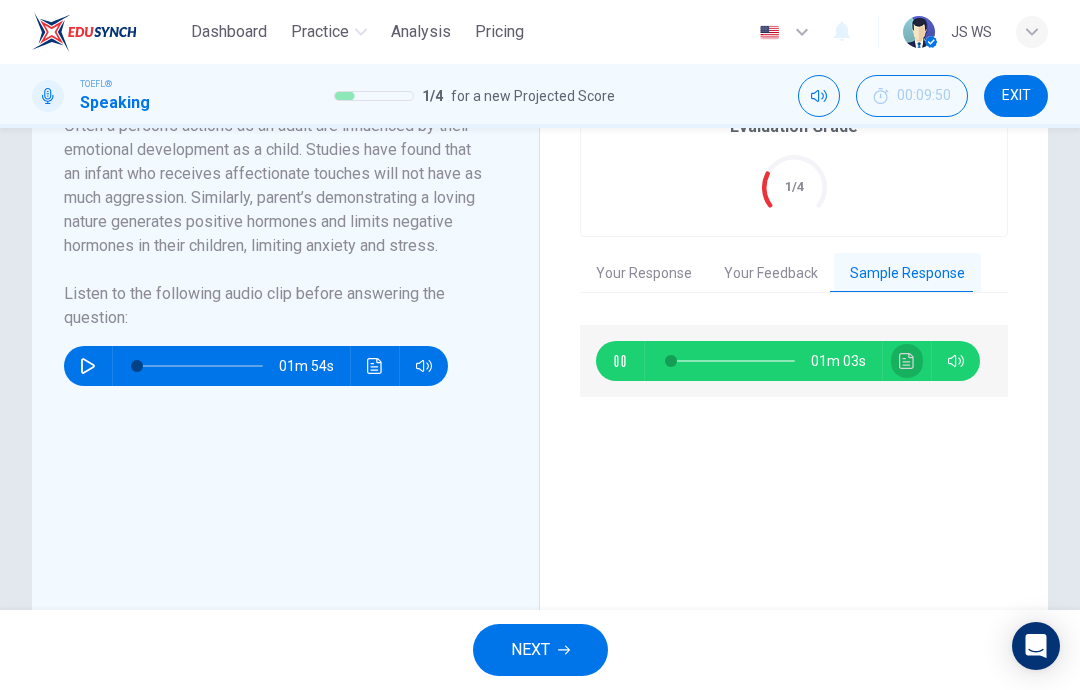 click at bounding box center (907, 361) 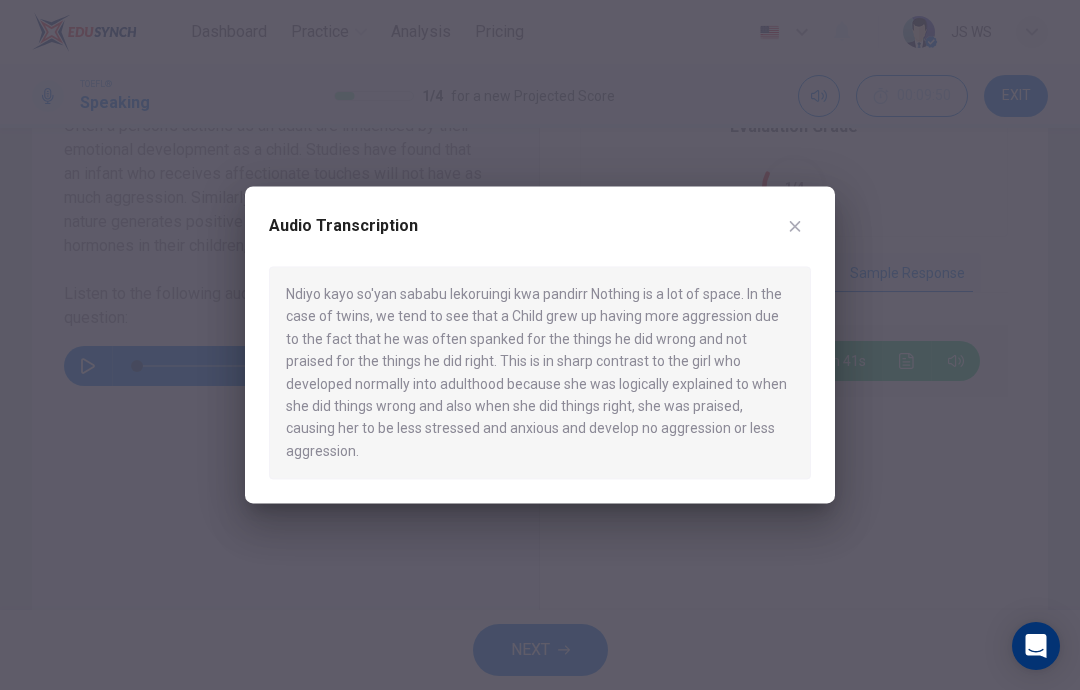 click at bounding box center [795, 226] 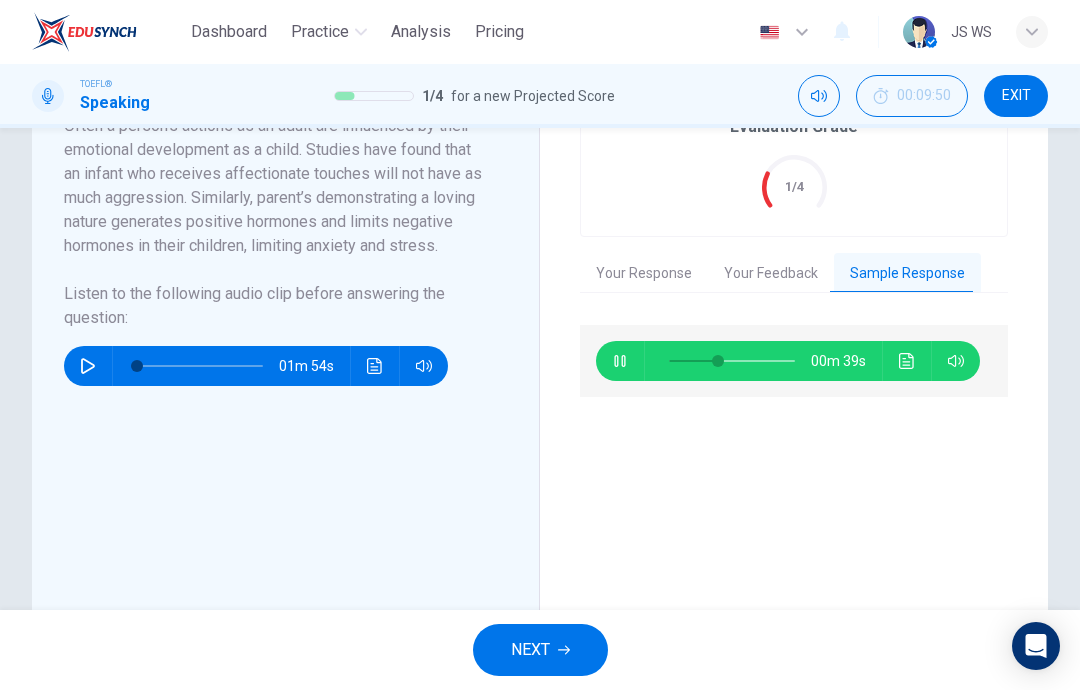 click on "NEXT" at bounding box center [540, 650] 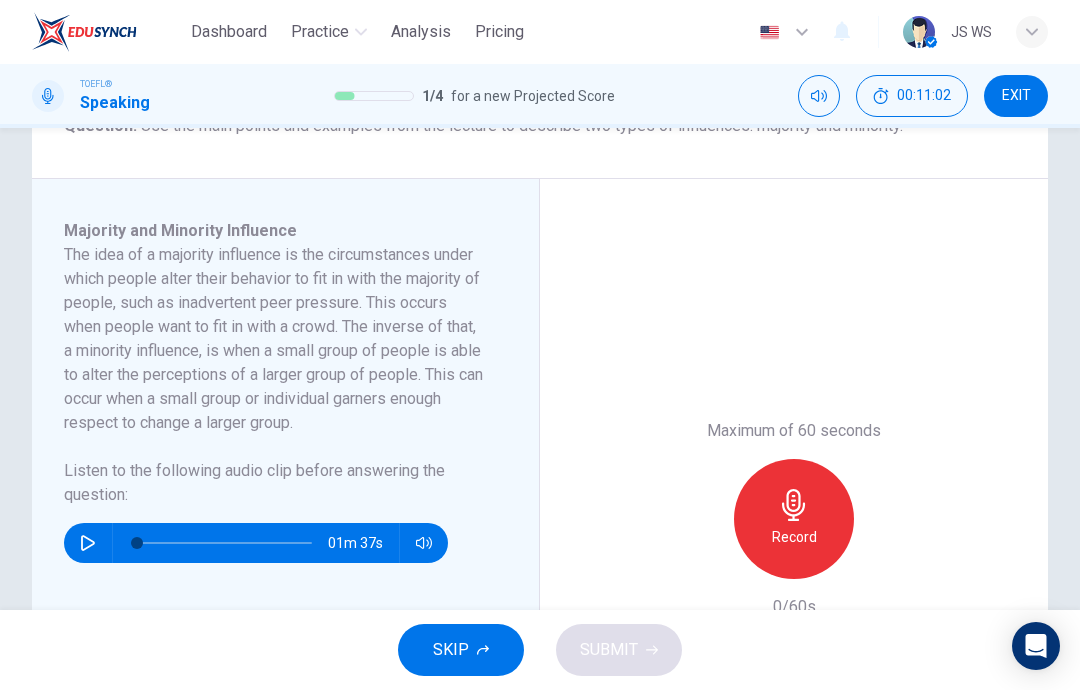 scroll, scrollTop: 279, scrollLeft: 0, axis: vertical 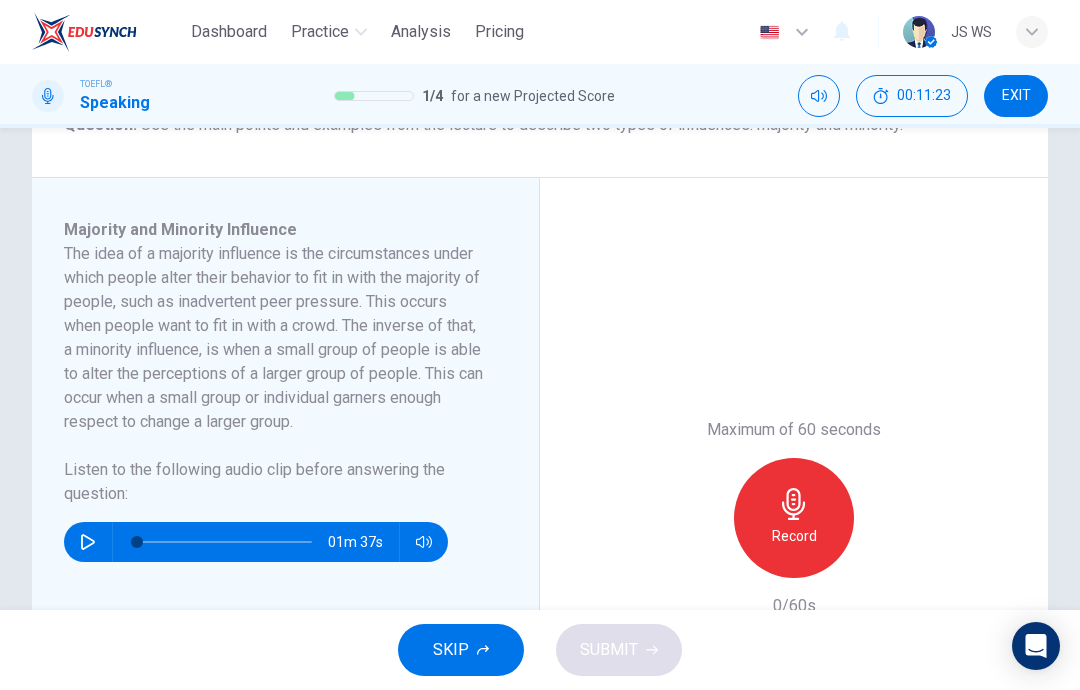 click at bounding box center [88, 542] 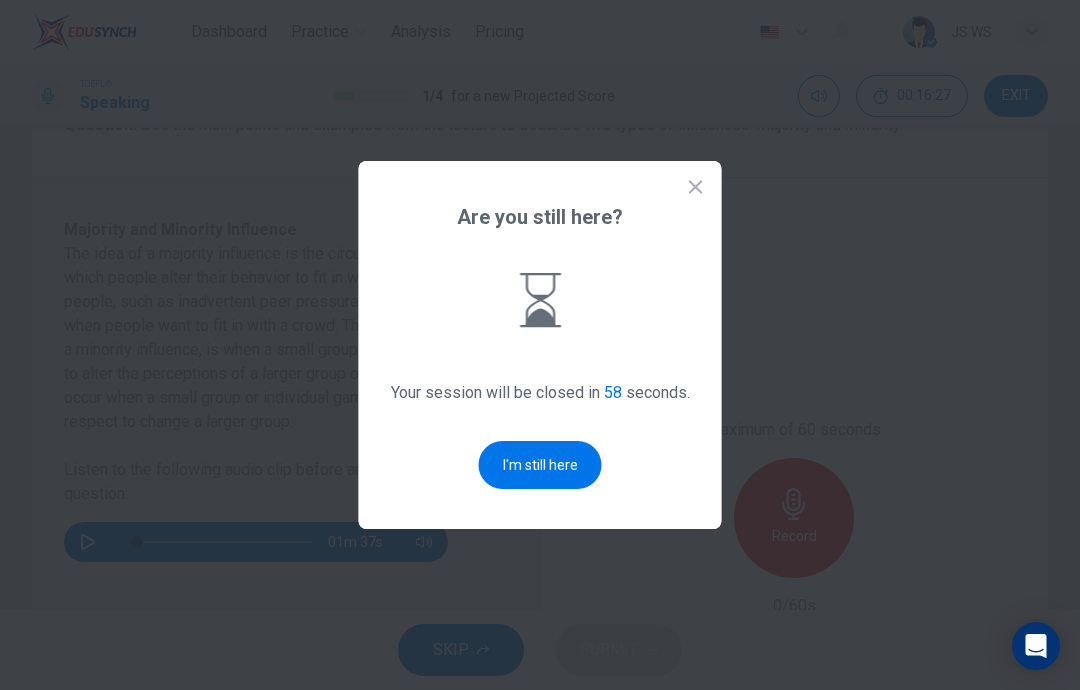 click on "I'm still here" at bounding box center [540, 465] 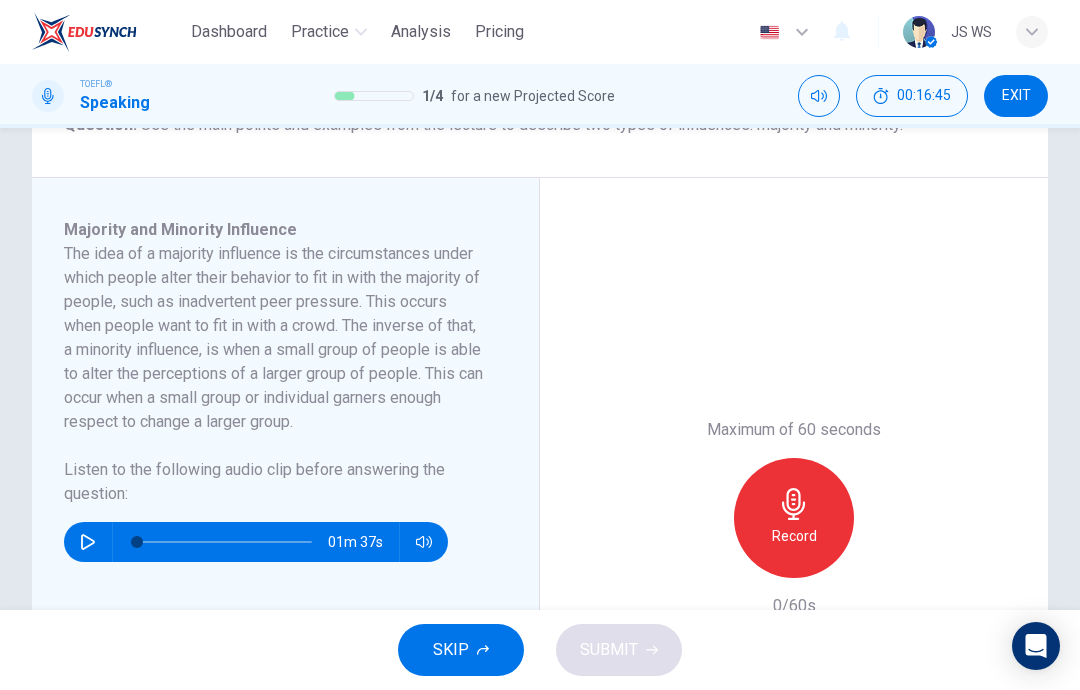 click at bounding box center (794, 504) 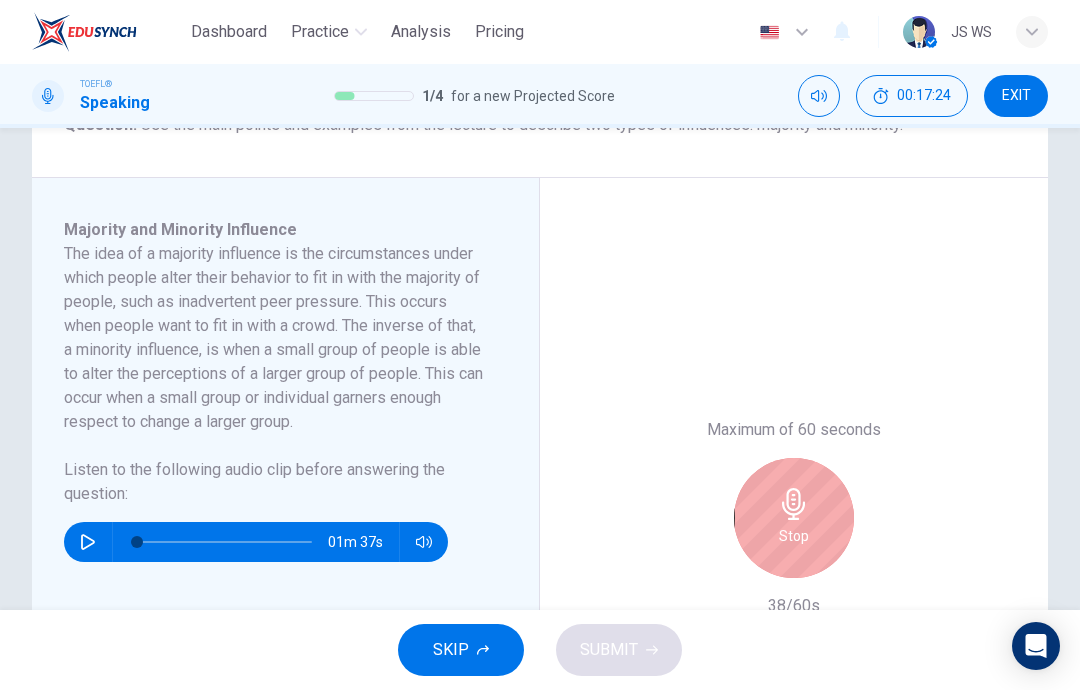 click on "Stop" at bounding box center [794, 518] 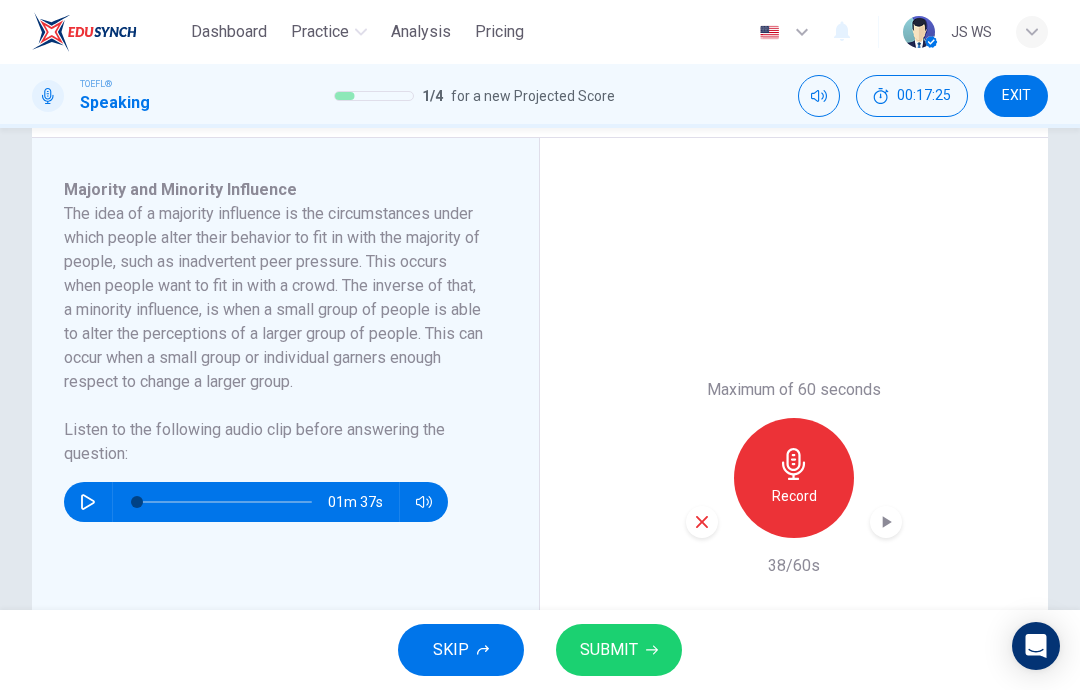 scroll, scrollTop: 325, scrollLeft: 0, axis: vertical 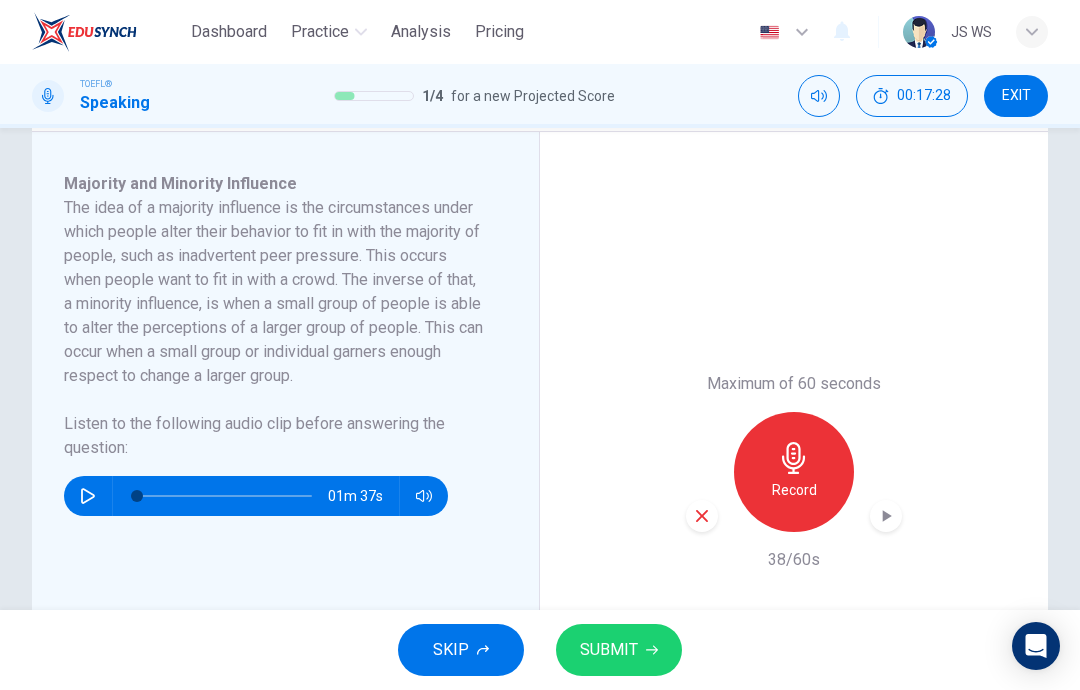 click at bounding box center (702, 516) 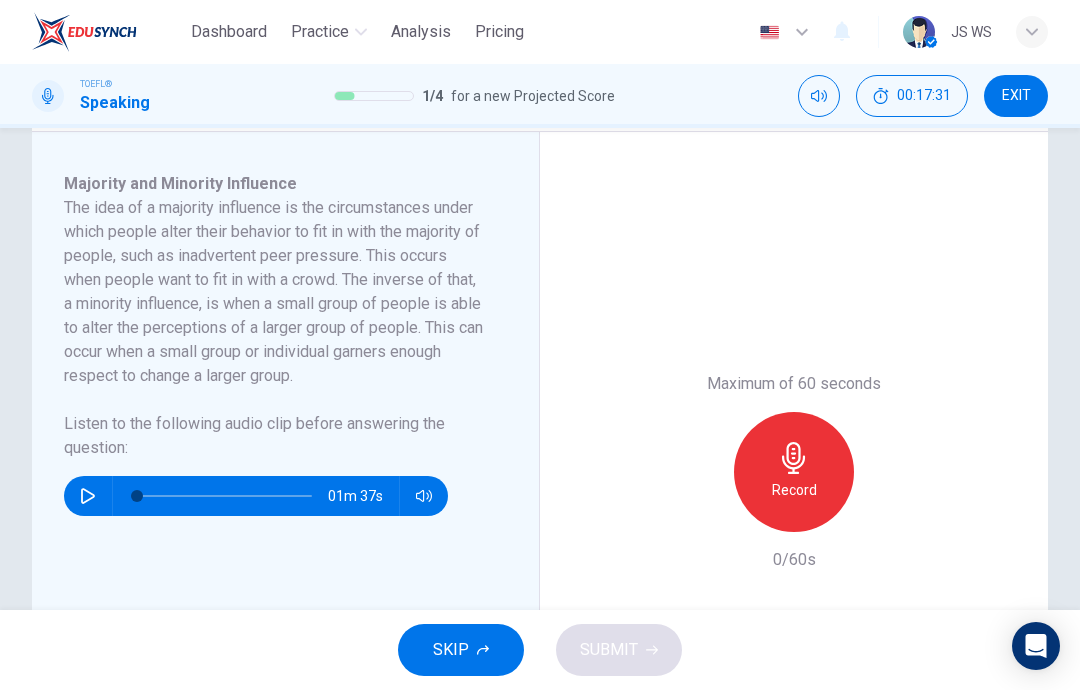 click on "Record" at bounding box center (794, 472) 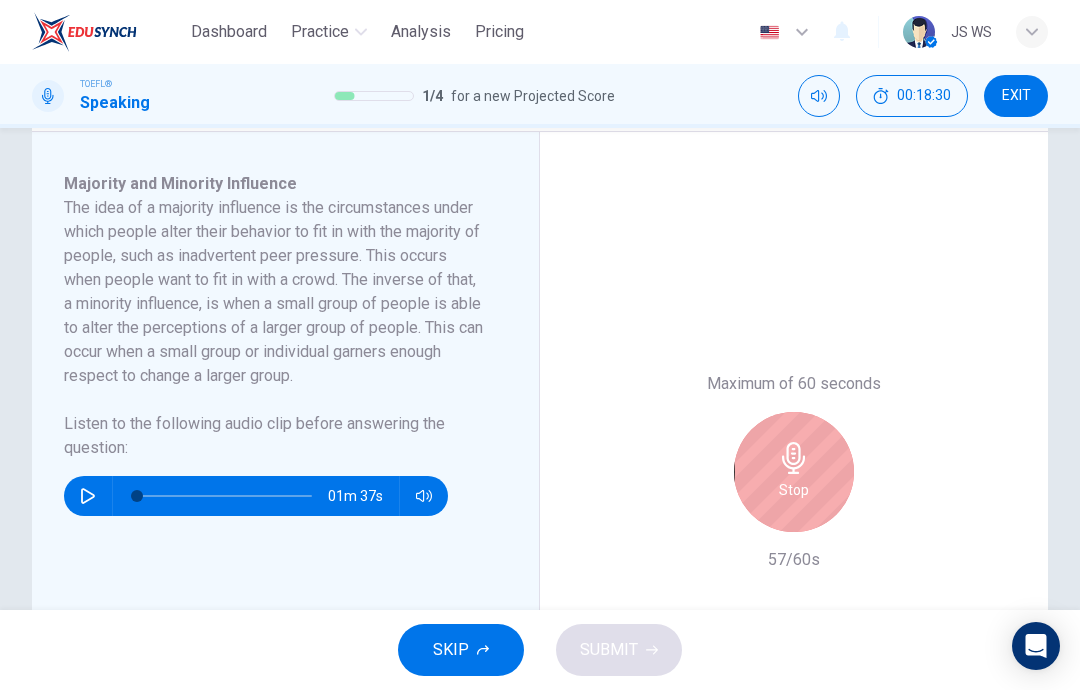 scroll, scrollTop: 347, scrollLeft: 0, axis: vertical 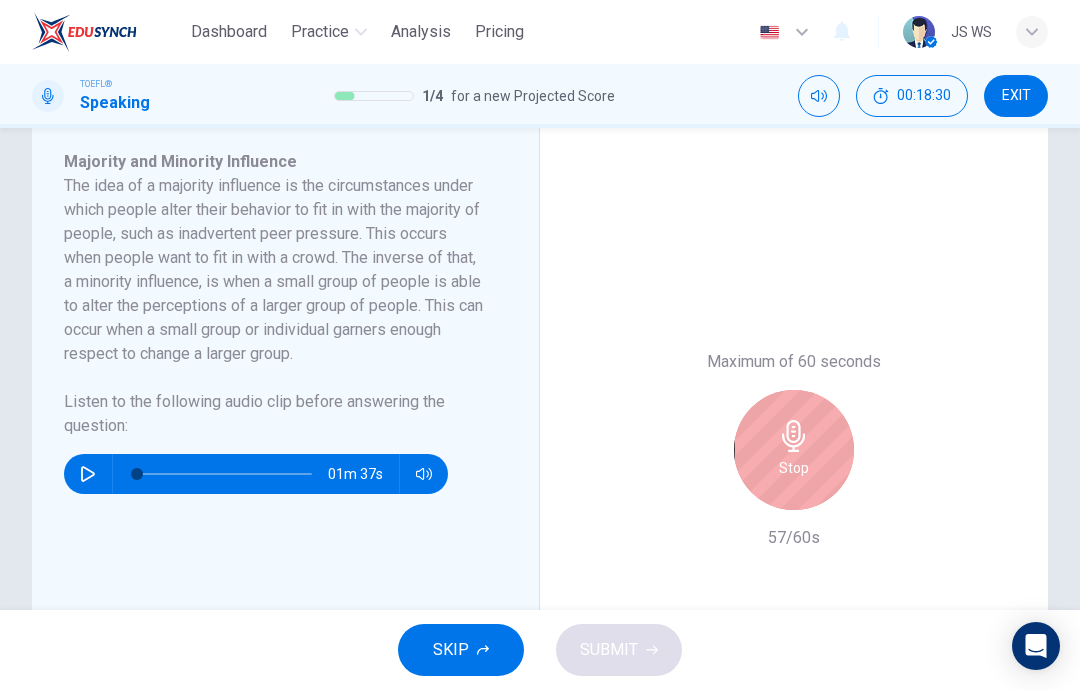 click at bounding box center (794, 436) 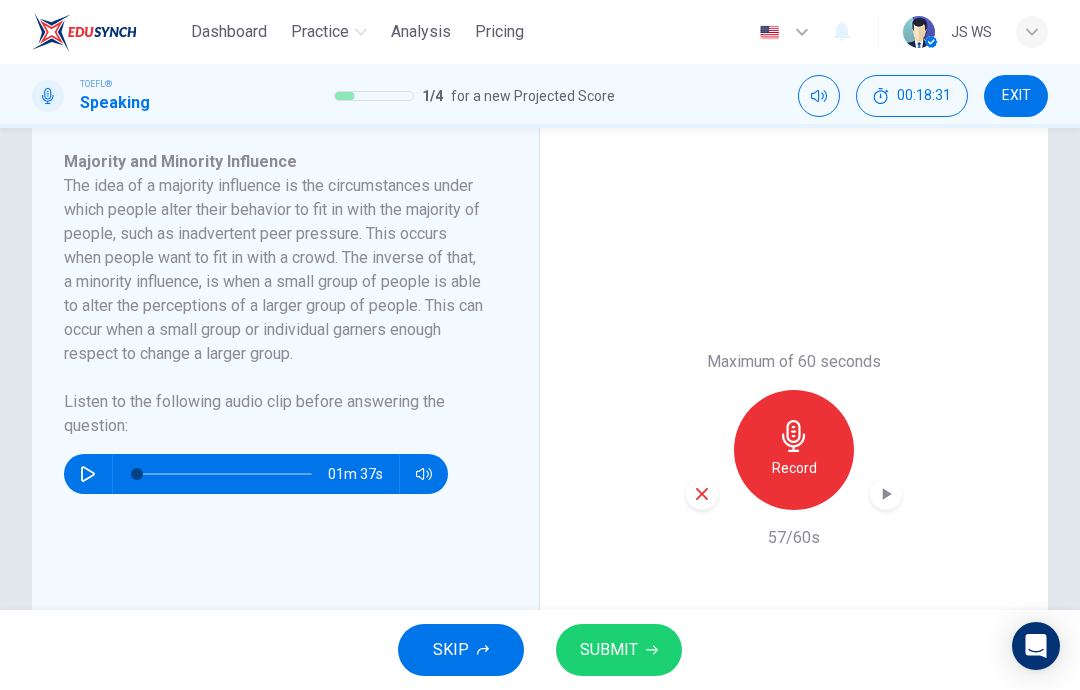 scroll, scrollTop: 421, scrollLeft: 0, axis: vertical 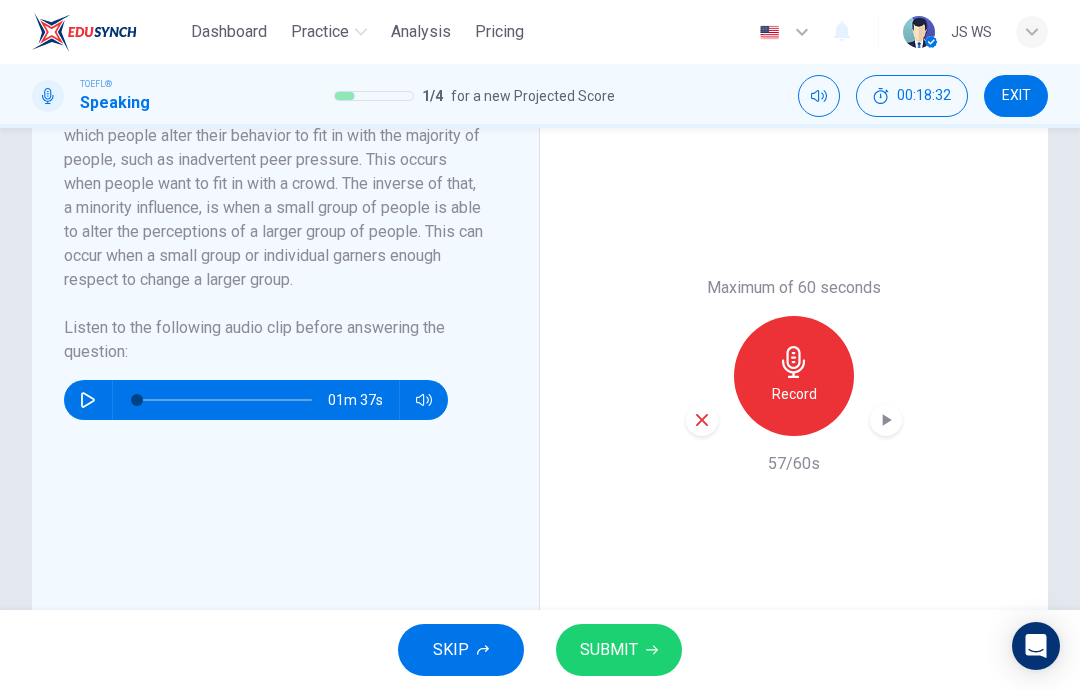 click on "SUBMIT" at bounding box center (619, 650) 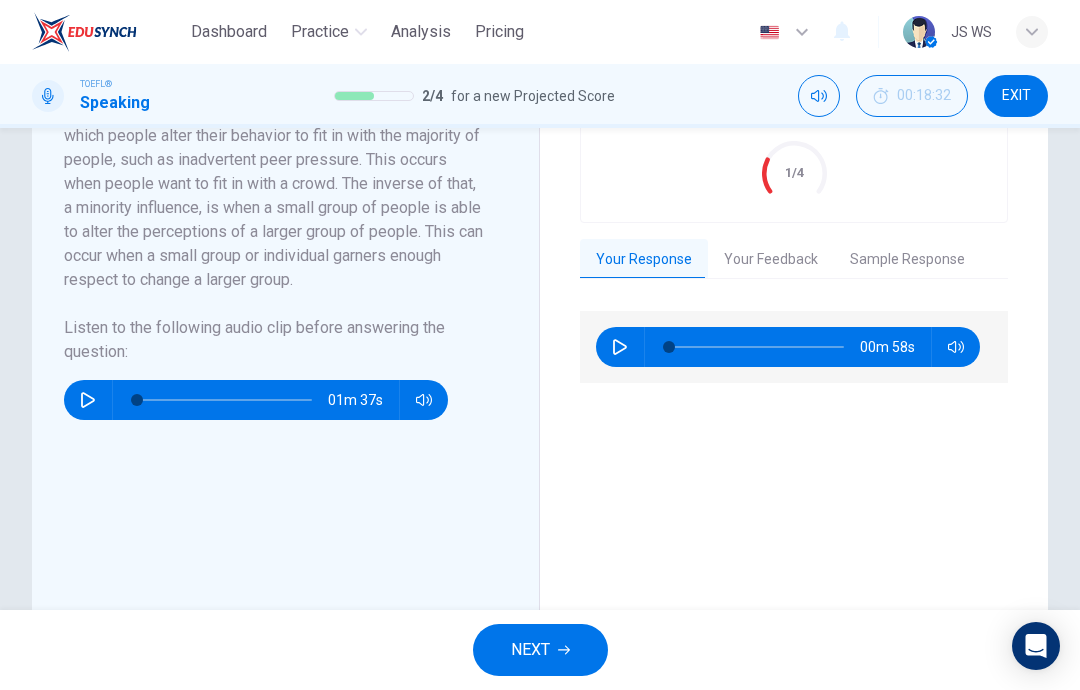 click on "Your Feedback" at bounding box center (771, 260) 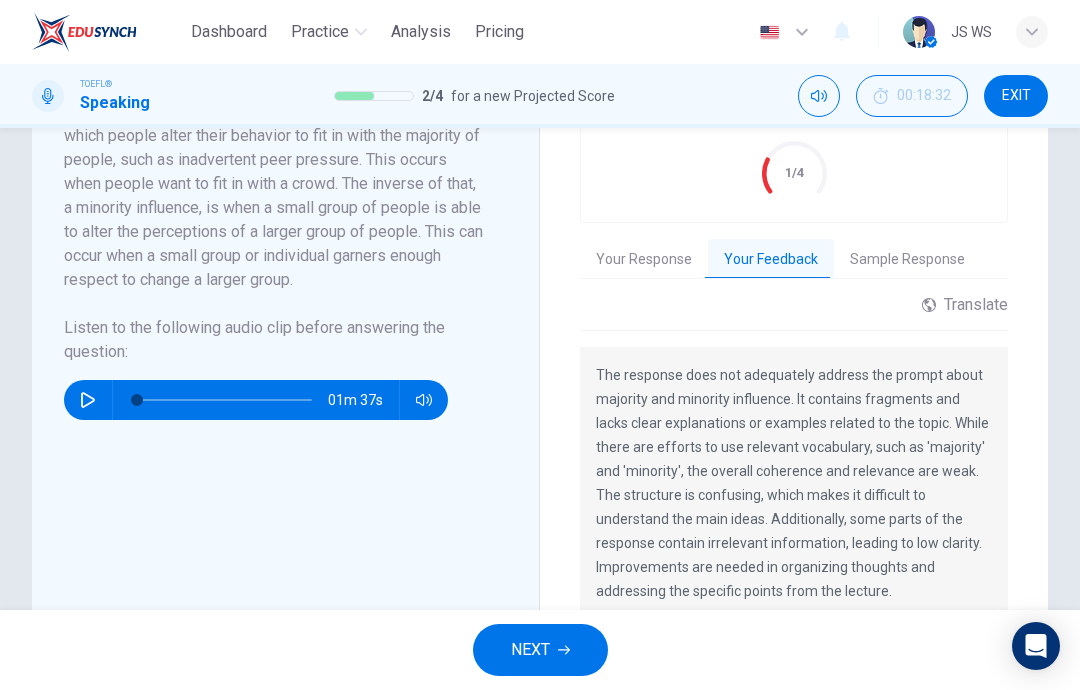 click on "Translate" at bounding box center [965, 304] 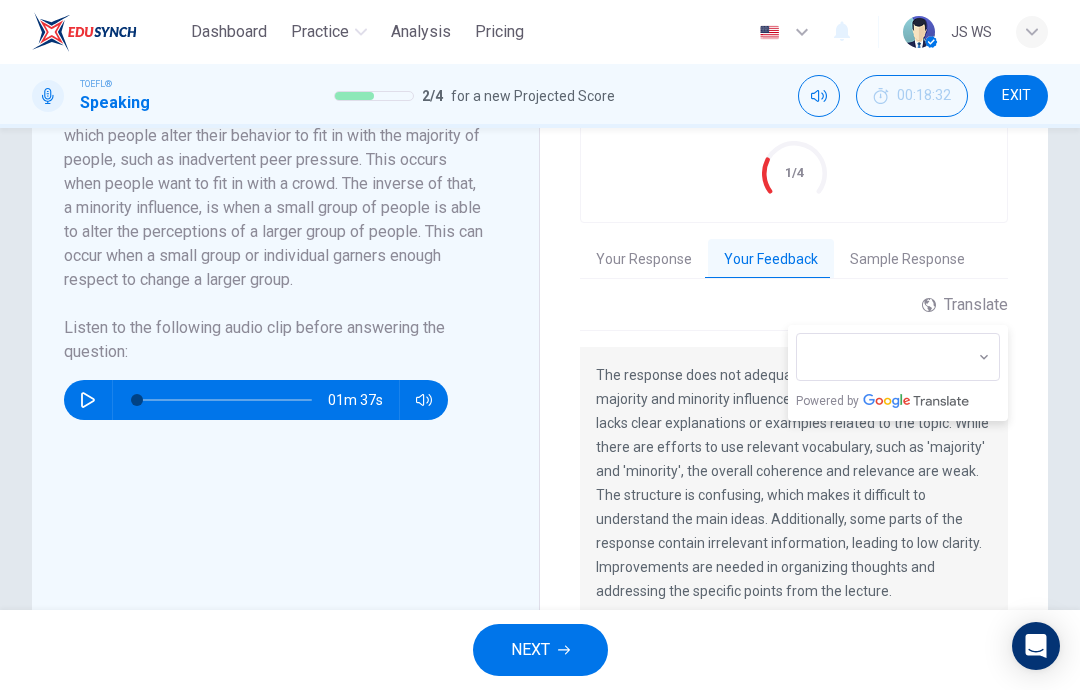 click on "Dashboard Practice Analysis Pricing English en ​ ๋JS WS TOEFL® Speaking 2 / 4 for a new Projected Score [TIME] EXIT Question   2 Question Type :   Integrated 3 Directions :   You will now read a short passage and listen to an audio clip on the same topic. You will then answer the question using information from the reading passage and the audio clip. On the real exam, you will have 45 seconds to read the reading passage before hearing the audio clip. You will then be given 30 seconds to prepare your response and 60 seconds to speak. Question :     Use the main points and examples from the lecture to describe two types of influences: majority and minority. Evaluation Grade 1/4 Your Response Your Feedback Sample Response [TIME]  Translate ​ ​ Powered by    Copy Feedback [TIME] Majority and Minority Influence Listen to the following audio clip before answering the question : [TIME] Evaluation Grade 1/4 Your Response Your Feedback Sample Response [TIME]  Translate ​ ​ Powered by    [TIME] NEXT" at bounding box center (540, 345) 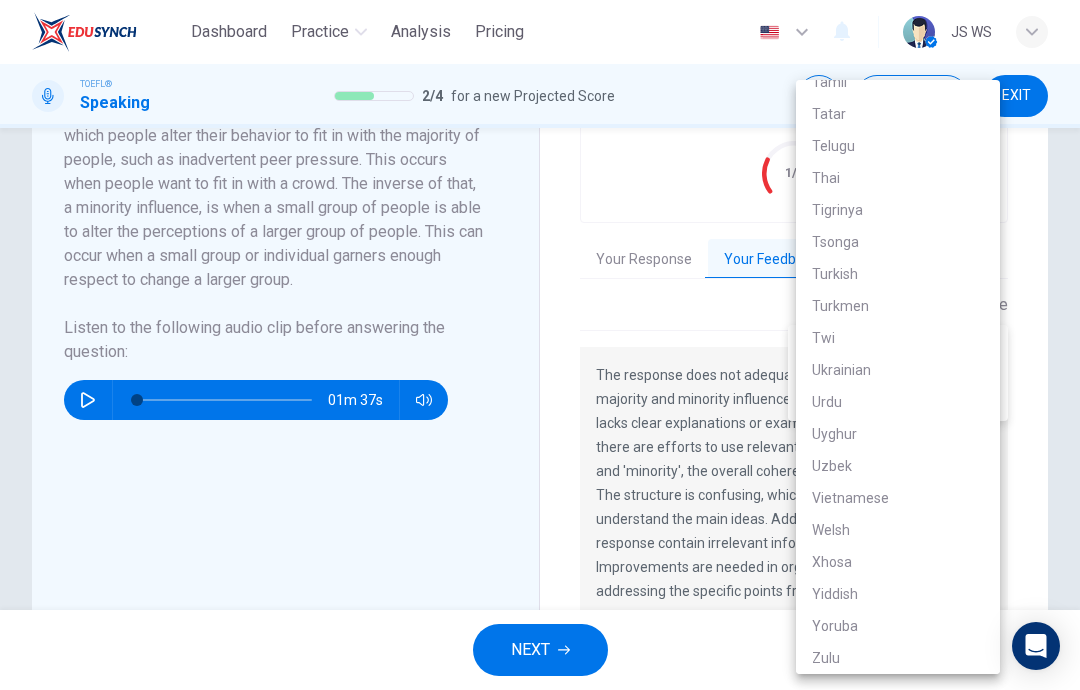 scroll, scrollTop: 3790, scrollLeft: 0, axis: vertical 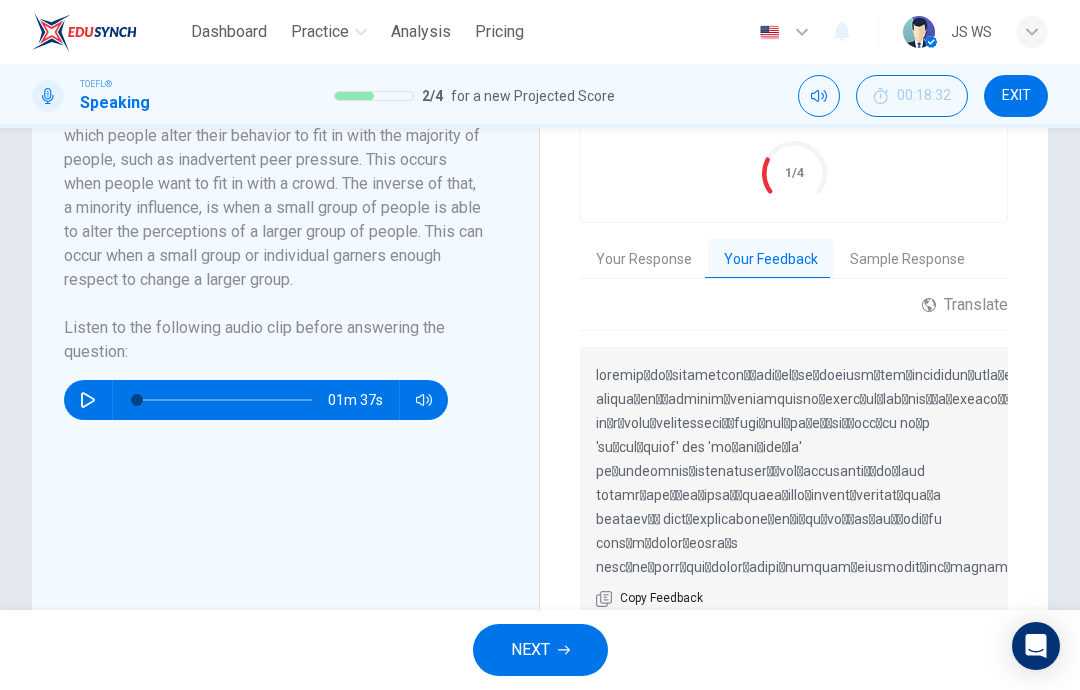 click on "Sample Response" at bounding box center [907, 260] 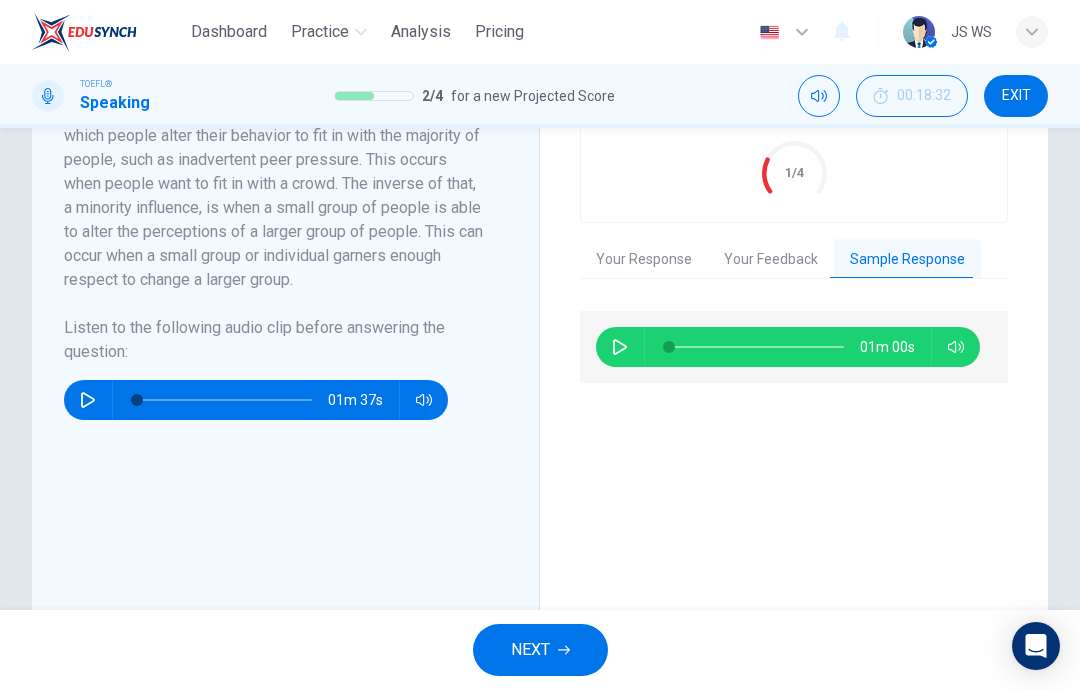 click at bounding box center (620, 347) 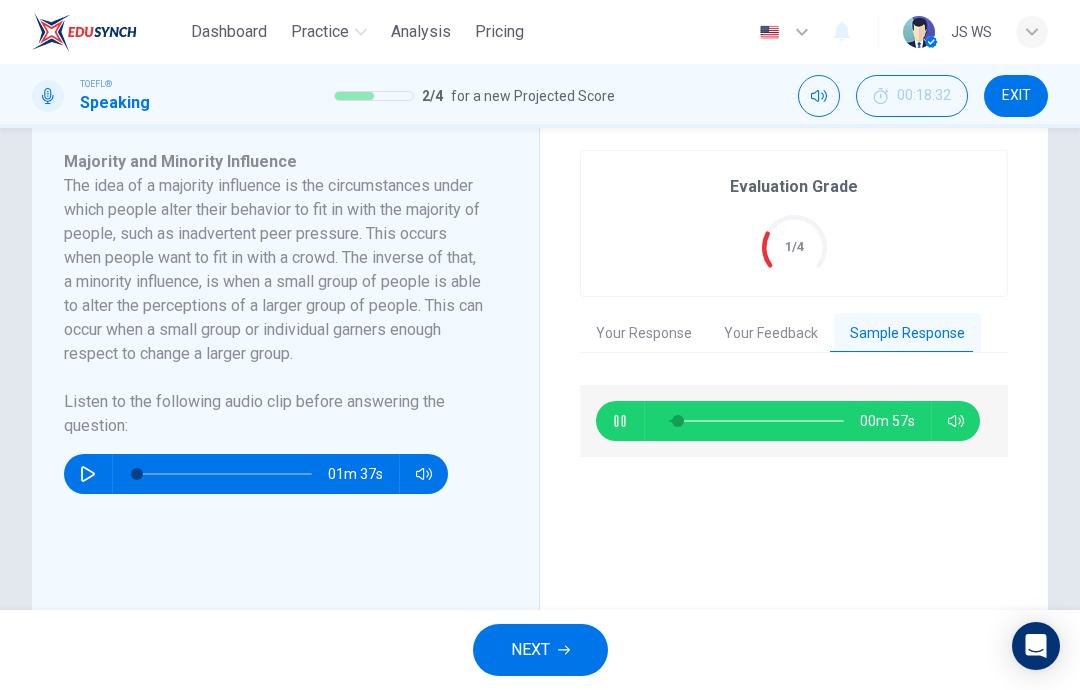 scroll, scrollTop: 344, scrollLeft: 0, axis: vertical 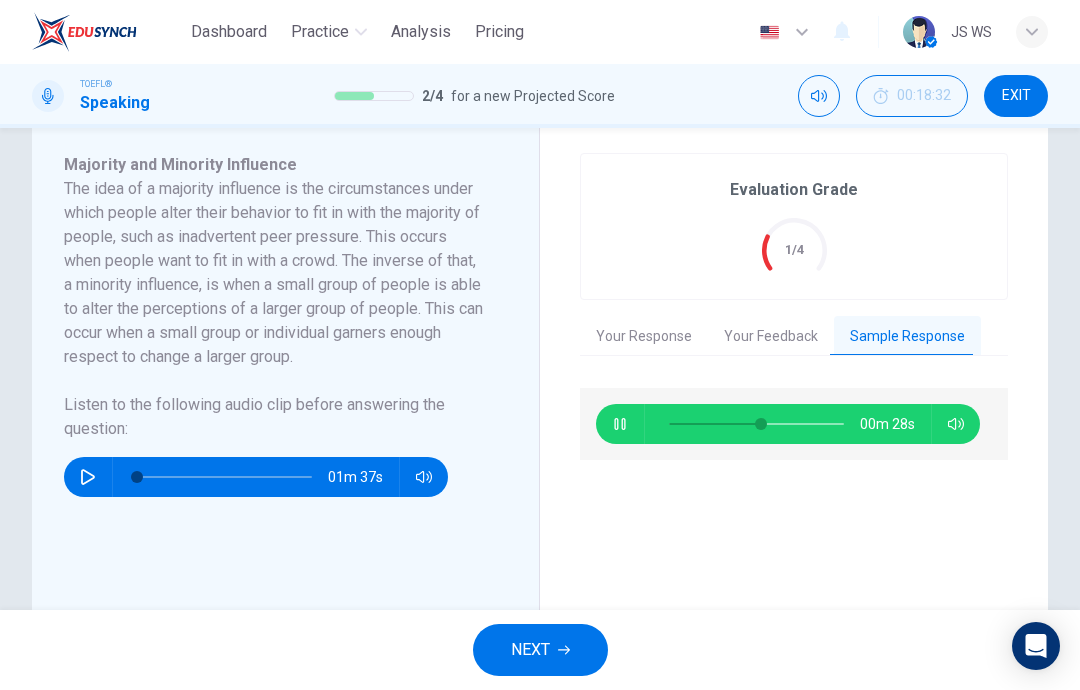 click at bounding box center (620, 424) 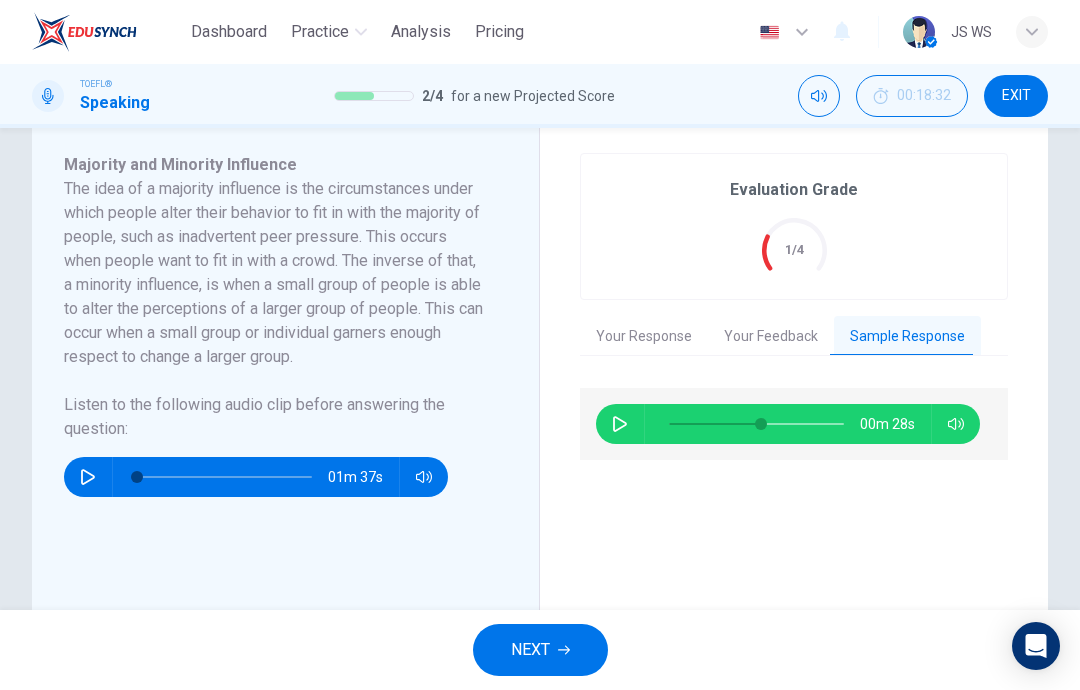 click at bounding box center [564, 650] 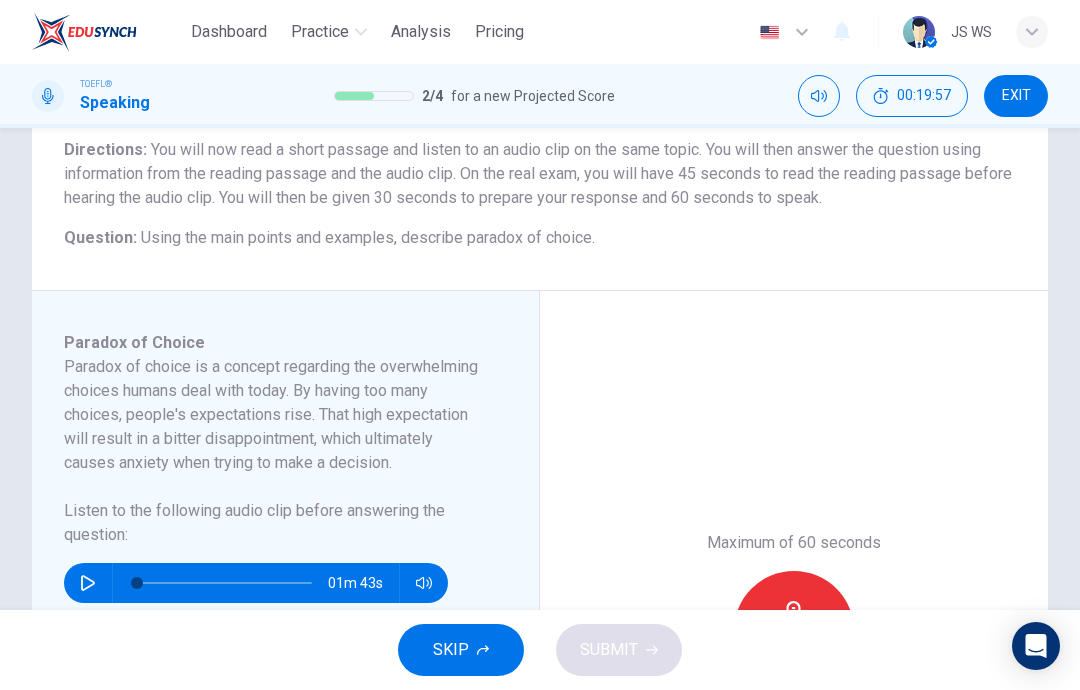 scroll, scrollTop: 168, scrollLeft: 0, axis: vertical 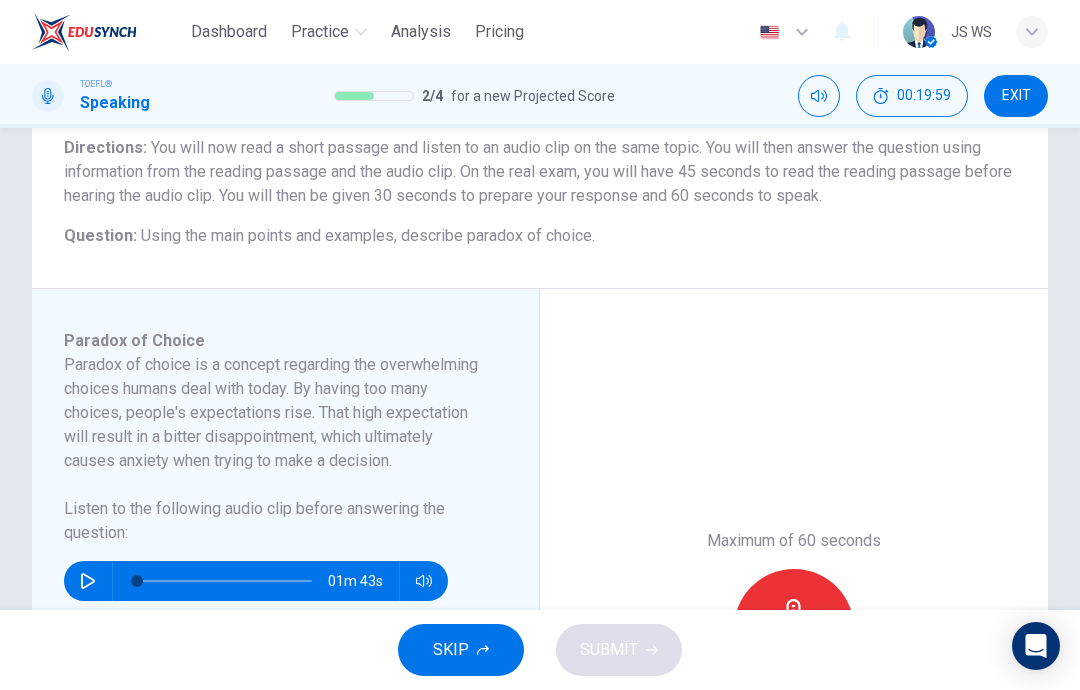 click at bounding box center (88, 581) 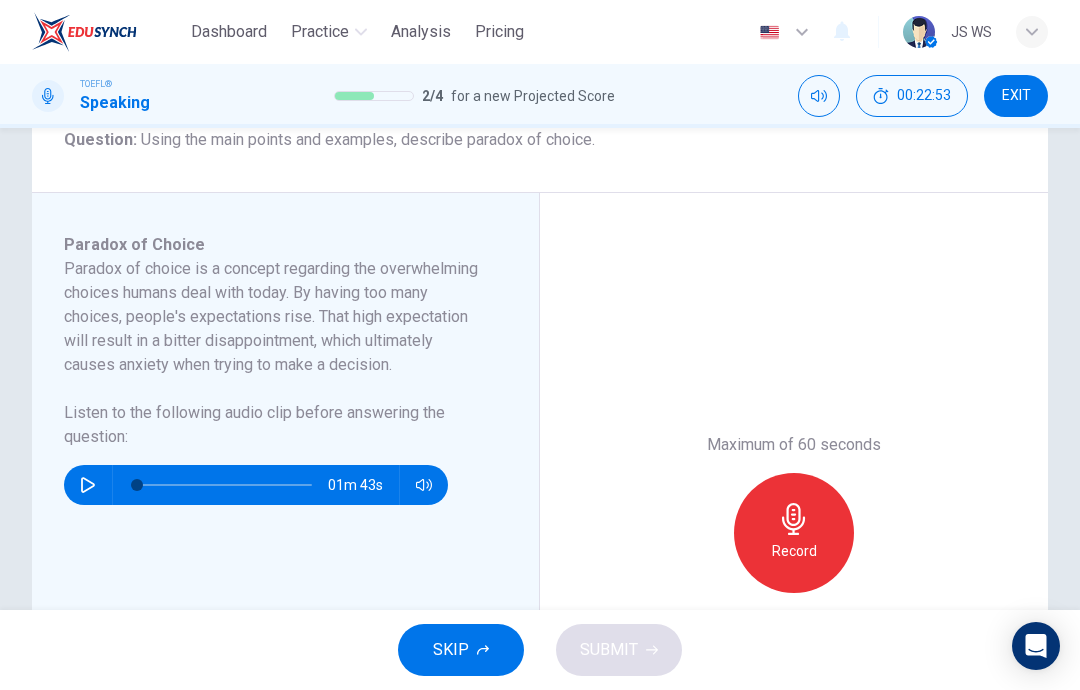 scroll, scrollTop: 261, scrollLeft: 0, axis: vertical 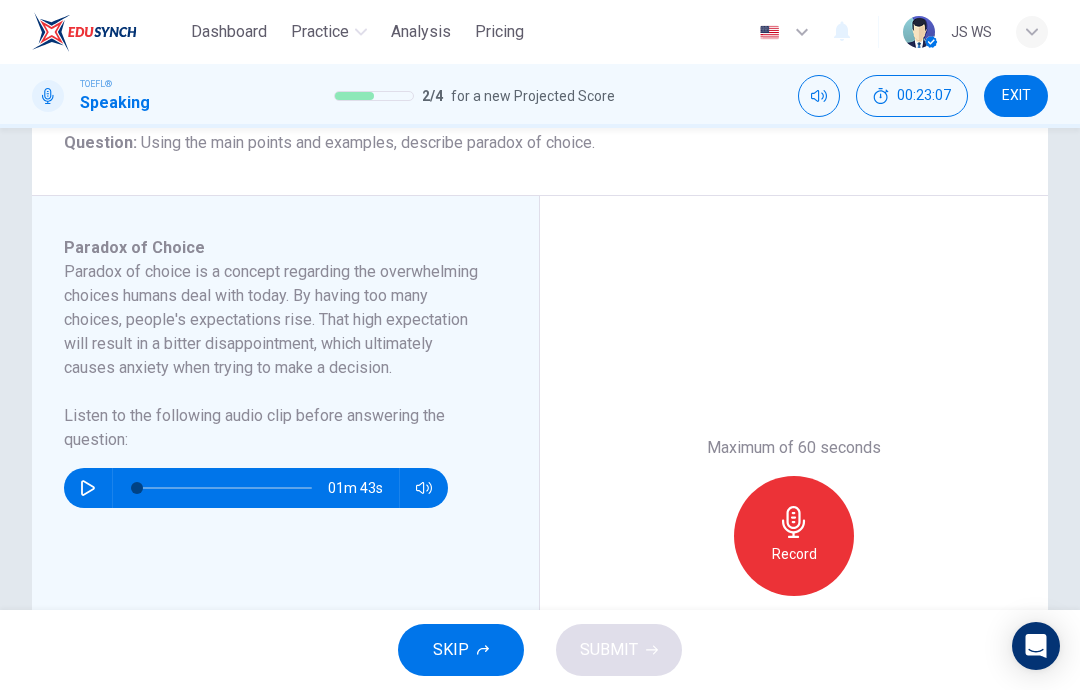 click at bounding box center (793, 522) 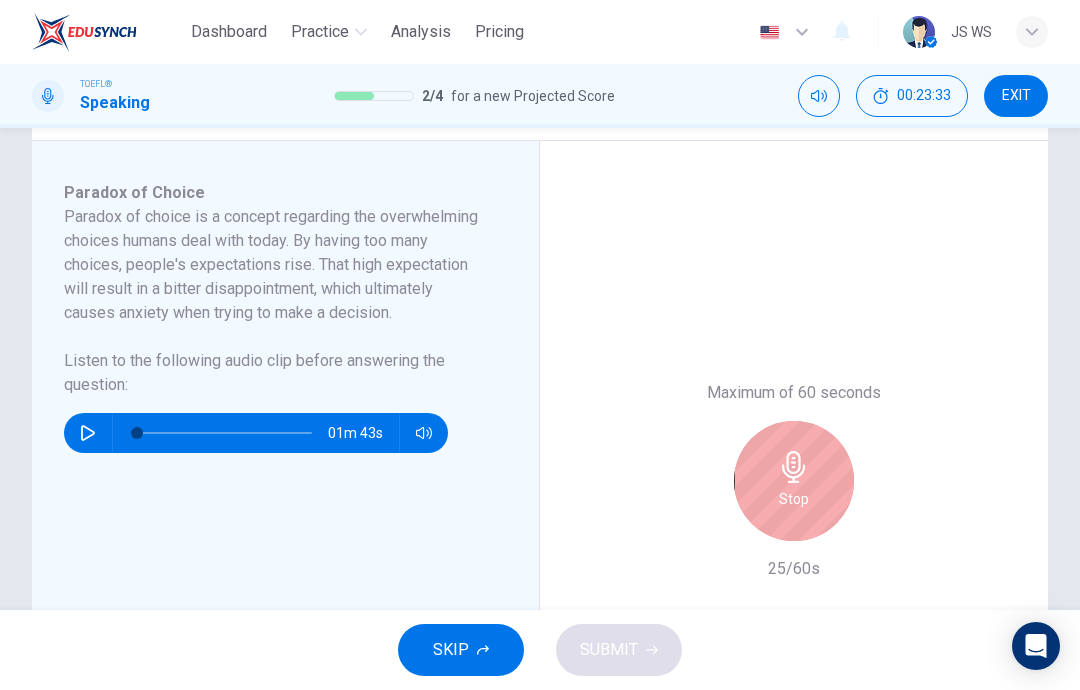 scroll, scrollTop: 313, scrollLeft: 0, axis: vertical 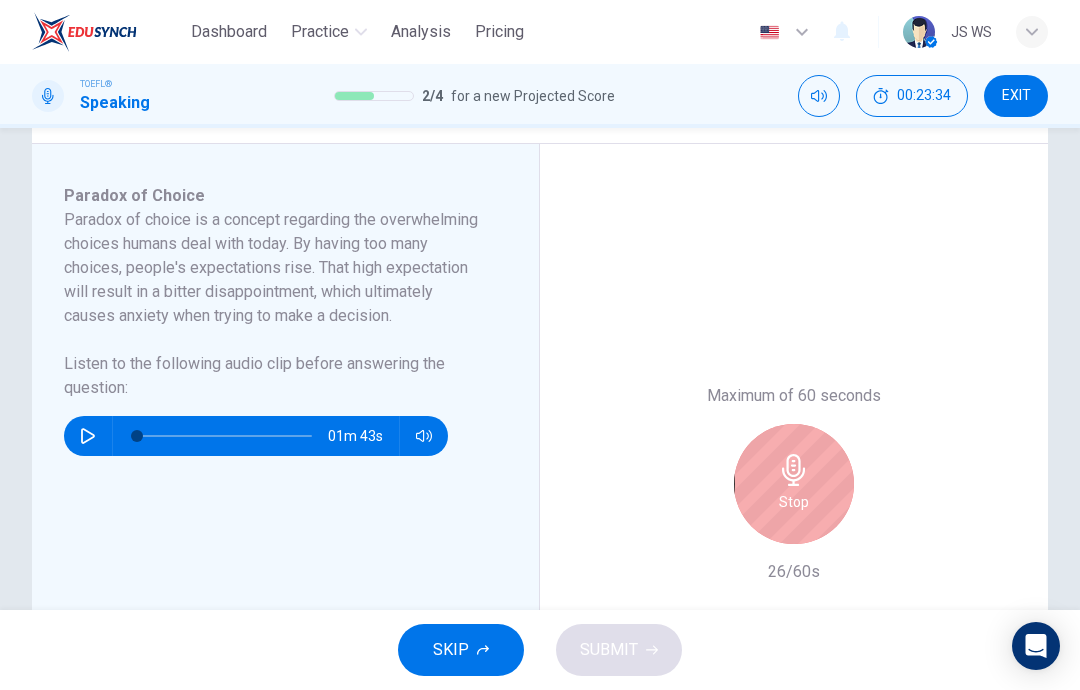 click on "Stop" at bounding box center (794, 484) 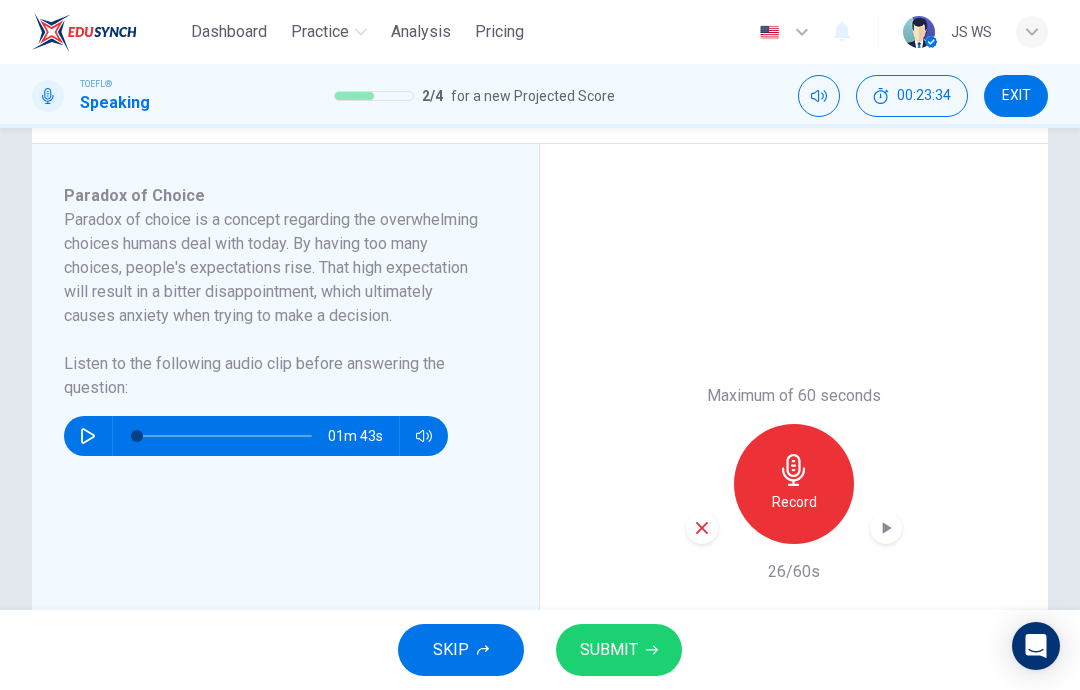 click on "Record" at bounding box center [794, 484] 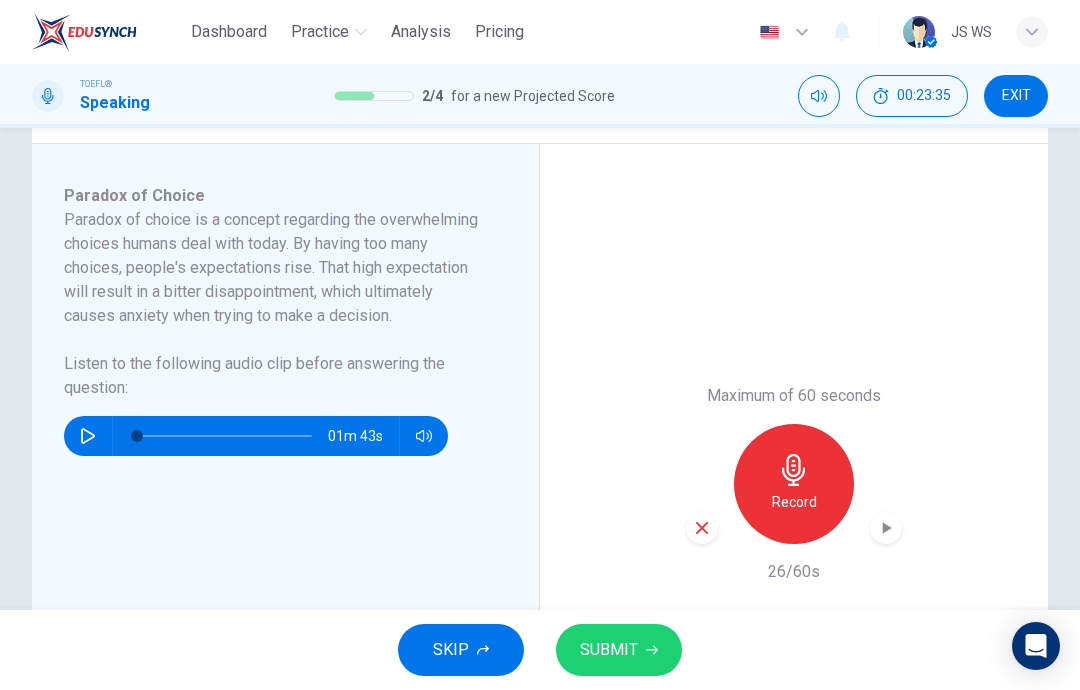 click at bounding box center (702, 528) 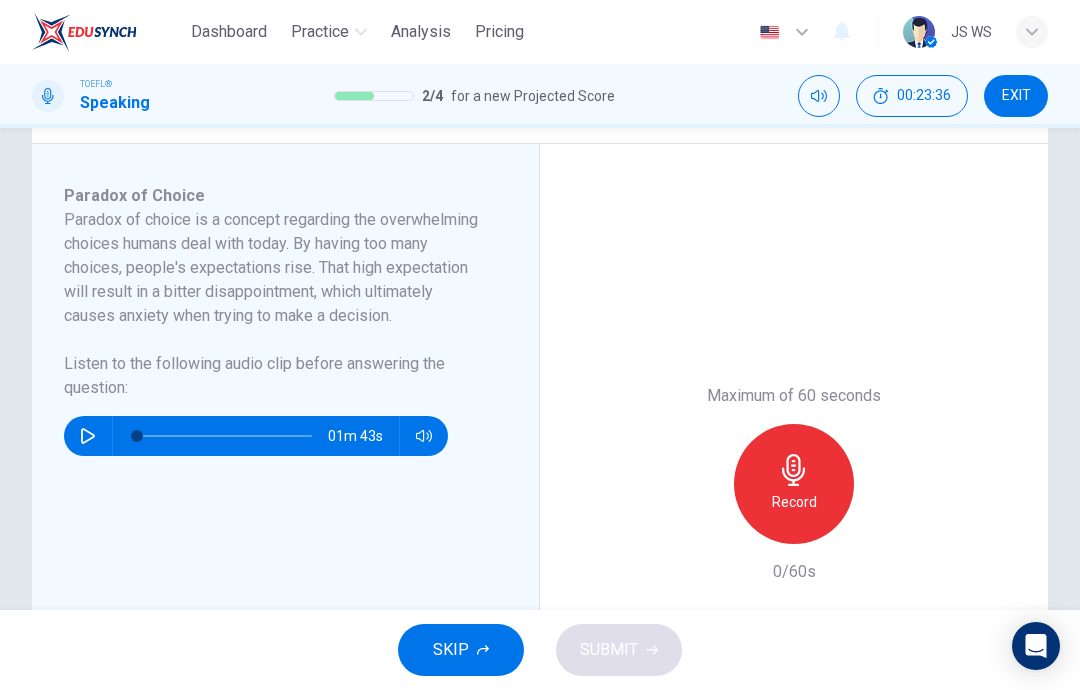 click on "Record" at bounding box center [794, 484] 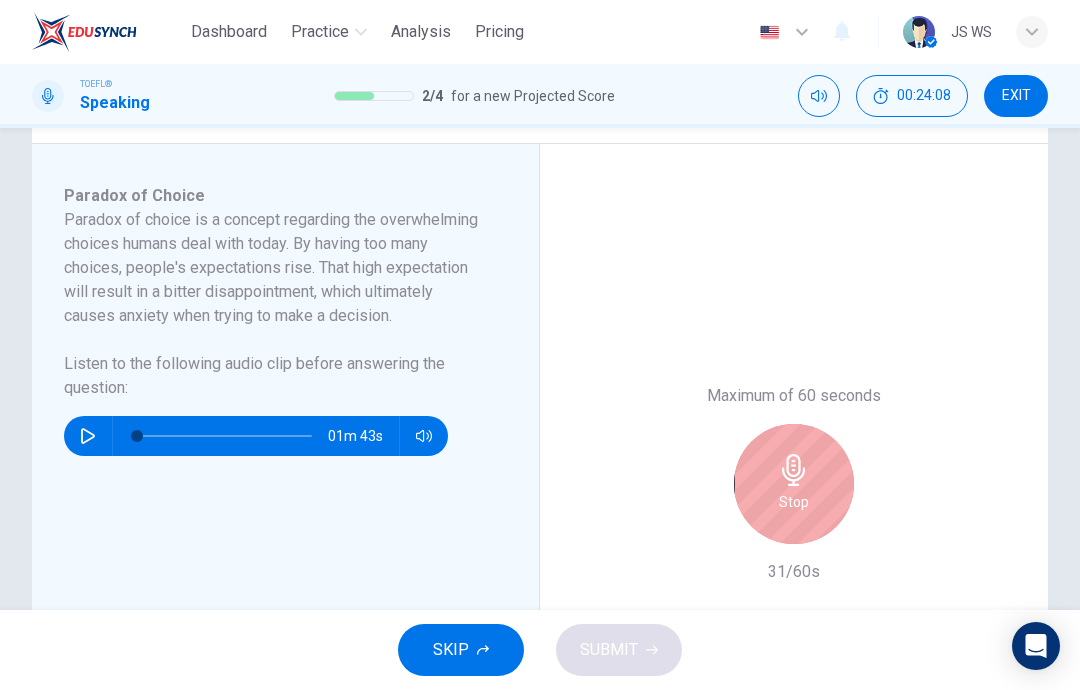 click at bounding box center [794, 470] 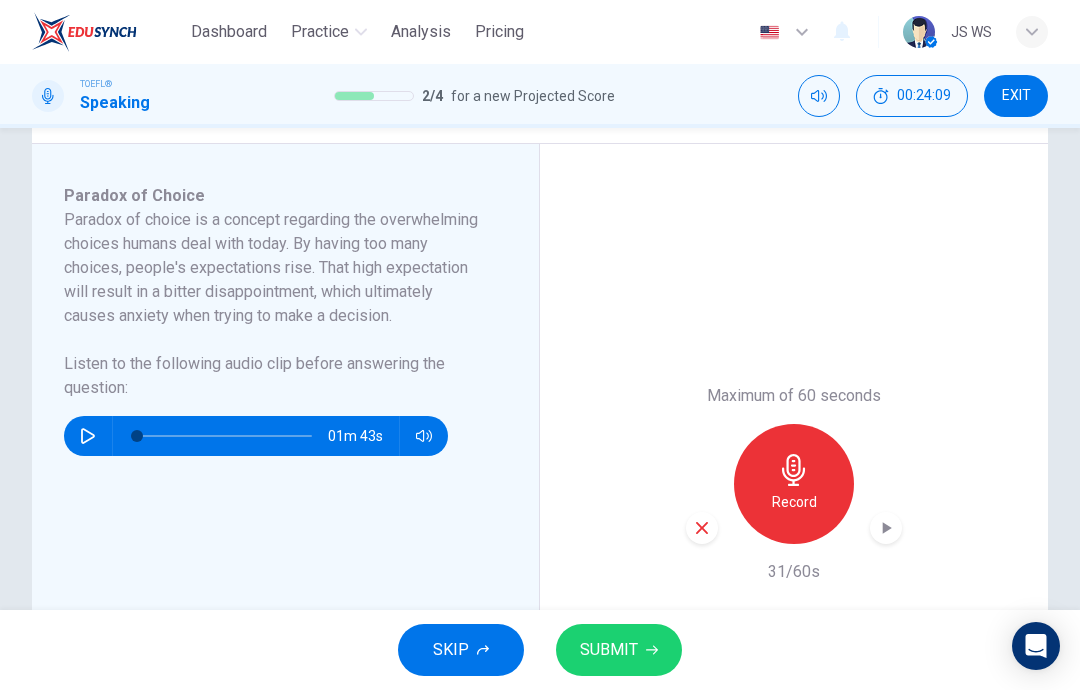 click at bounding box center (702, 528) 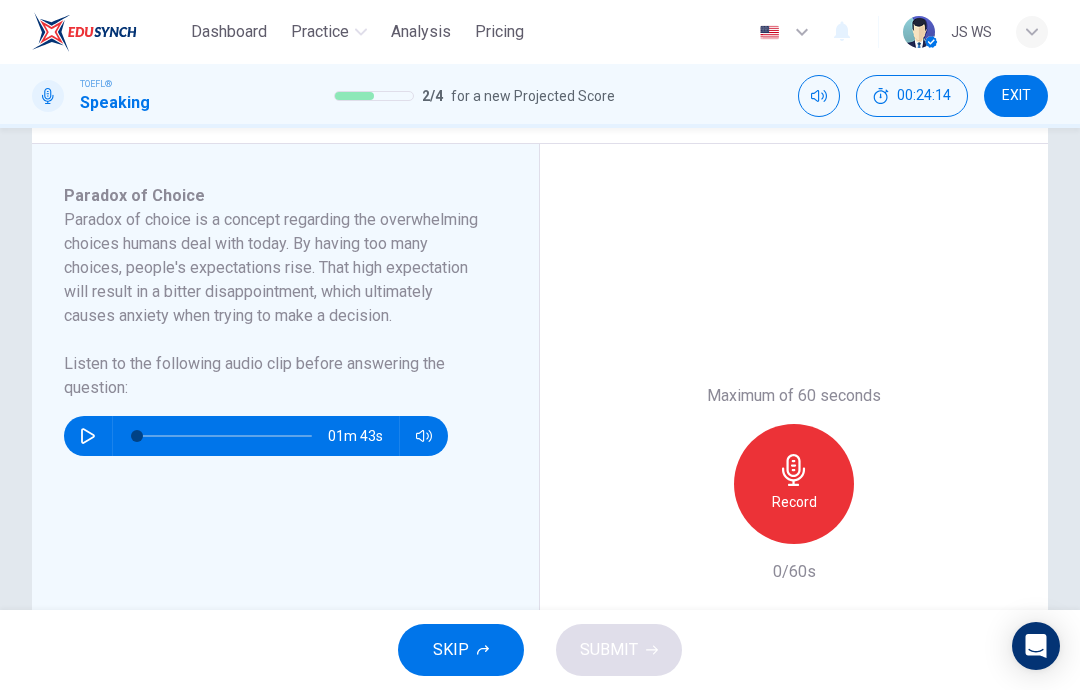 click at bounding box center (793, 470) 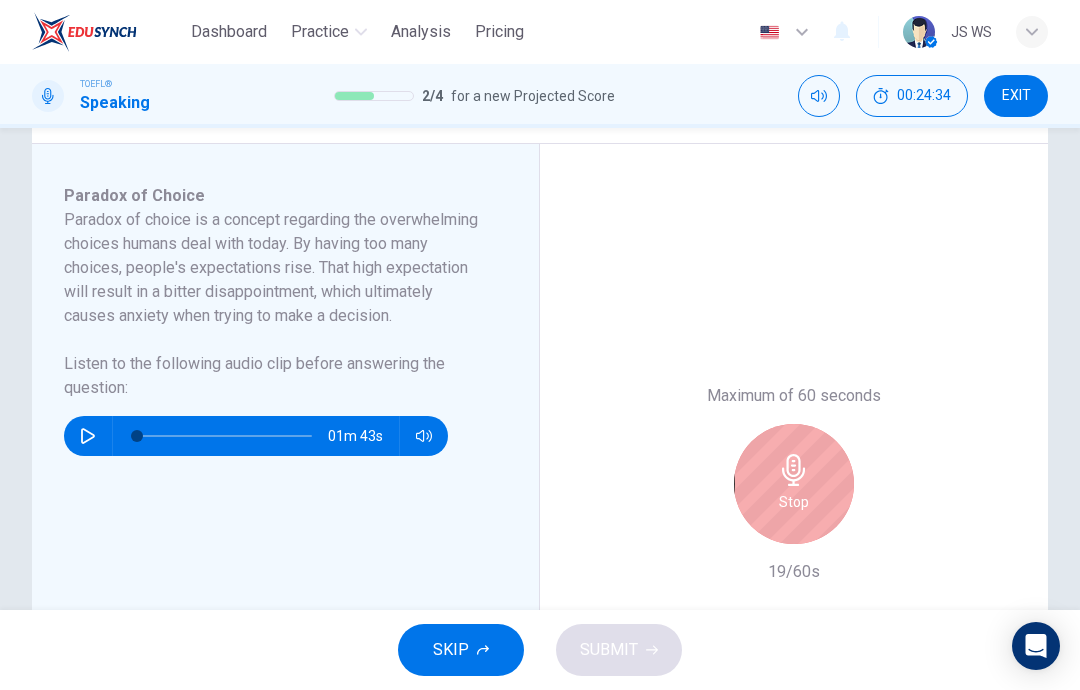 click on "Stop" at bounding box center [794, 502] 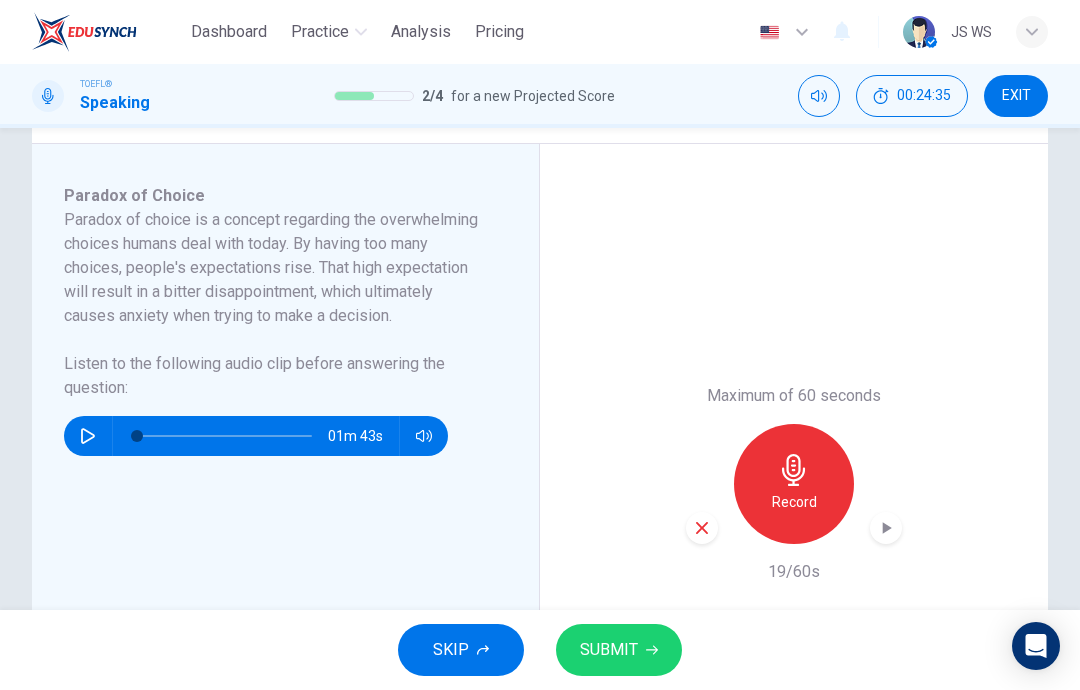 click on "Maximum of 60 seconds Record [TIME]" at bounding box center (794, 484) 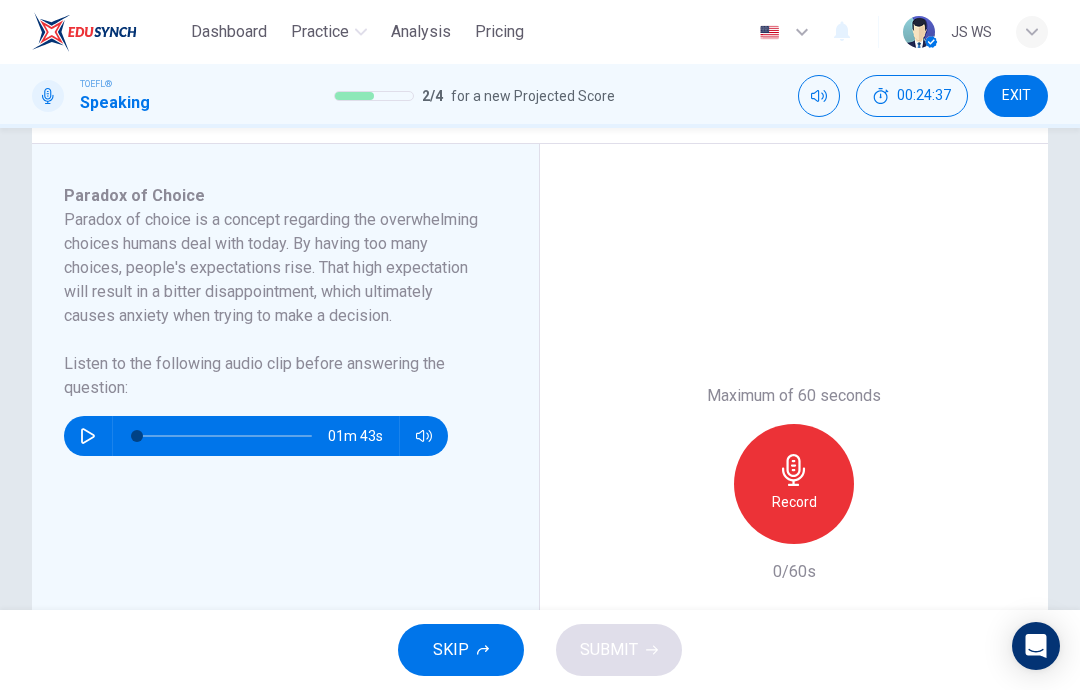 click on "Record" at bounding box center [794, 484] 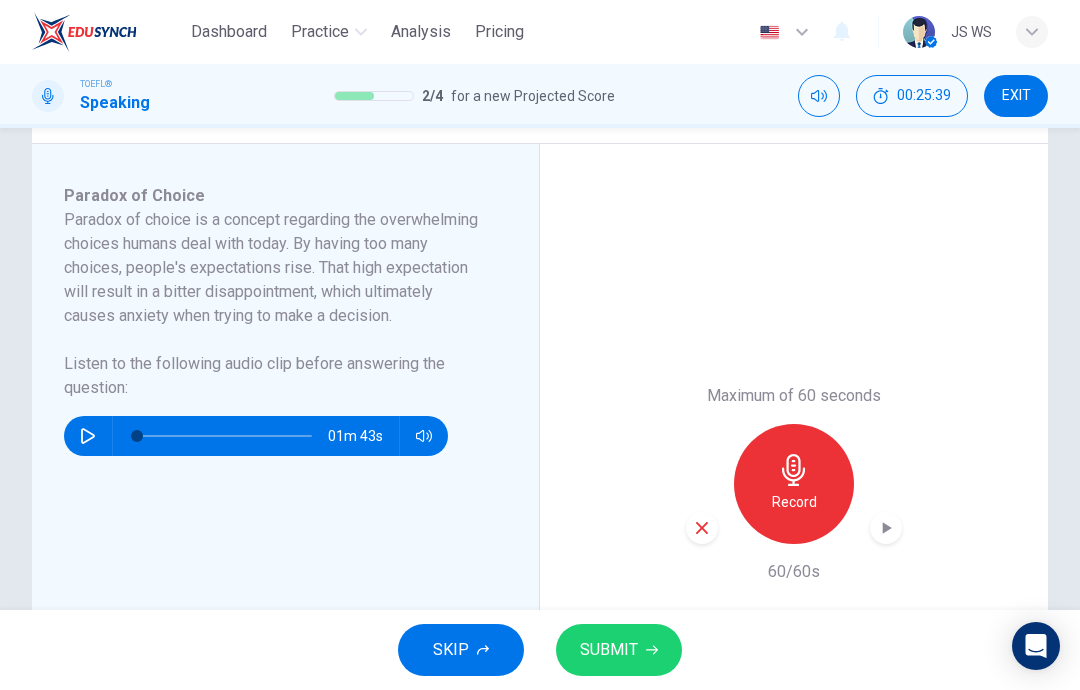 click on "SUBMIT" at bounding box center [609, 650] 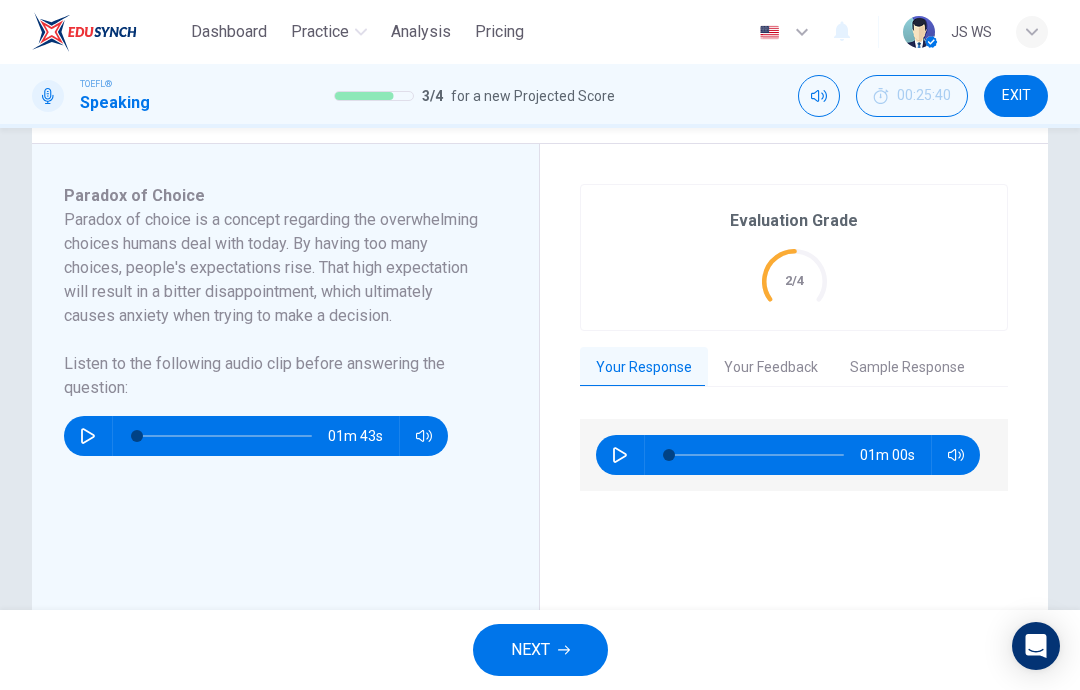 click on "Your Feedback" at bounding box center (771, 368) 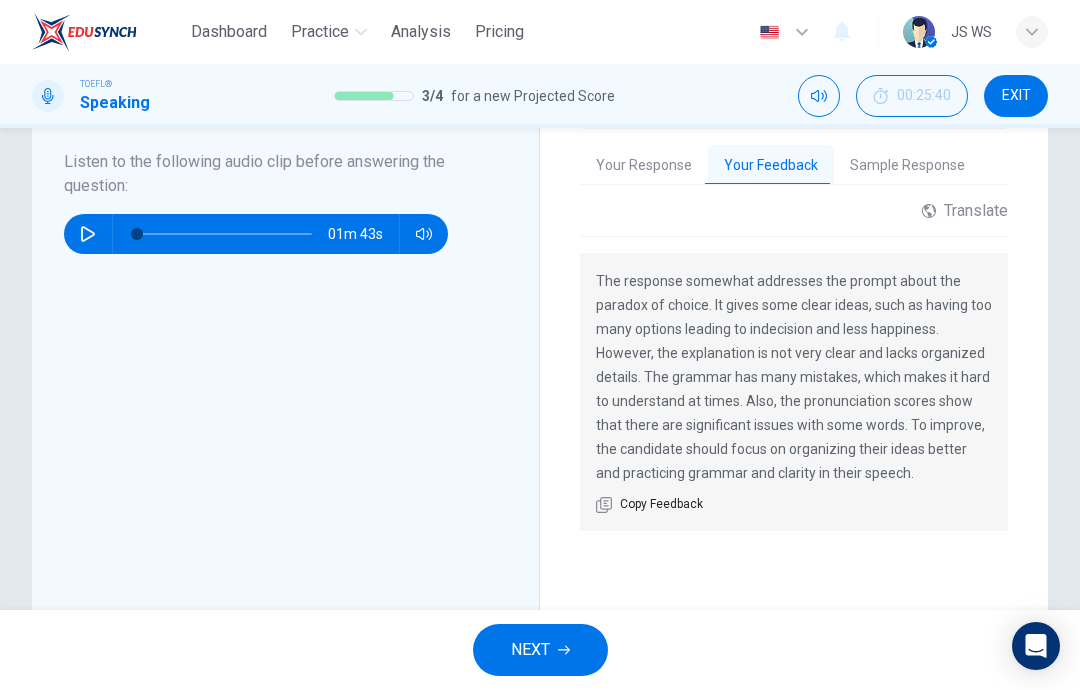 scroll, scrollTop: 514, scrollLeft: 0, axis: vertical 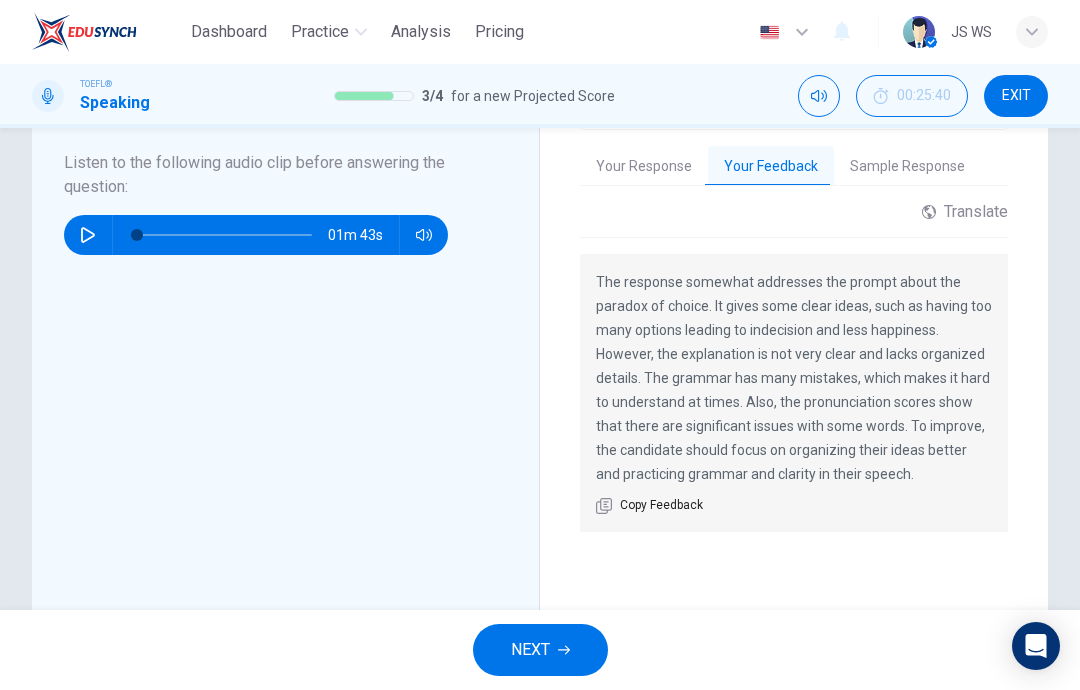 click on "Sample Response" at bounding box center (907, 167) 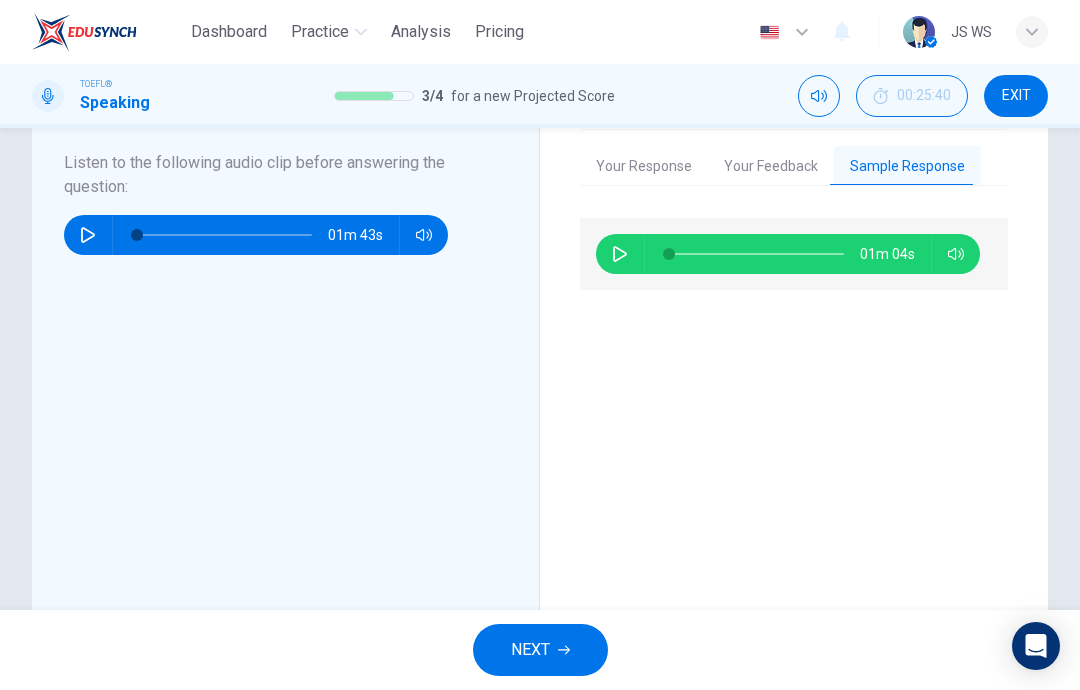 click at bounding box center (620, 254) 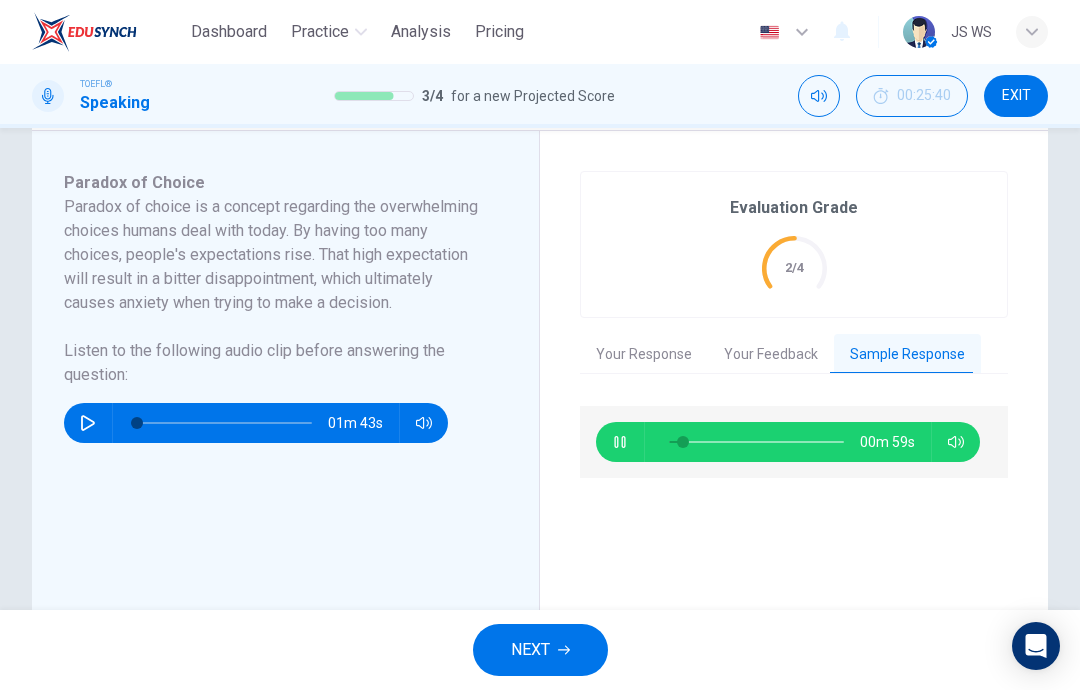 scroll, scrollTop: 316, scrollLeft: 0, axis: vertical 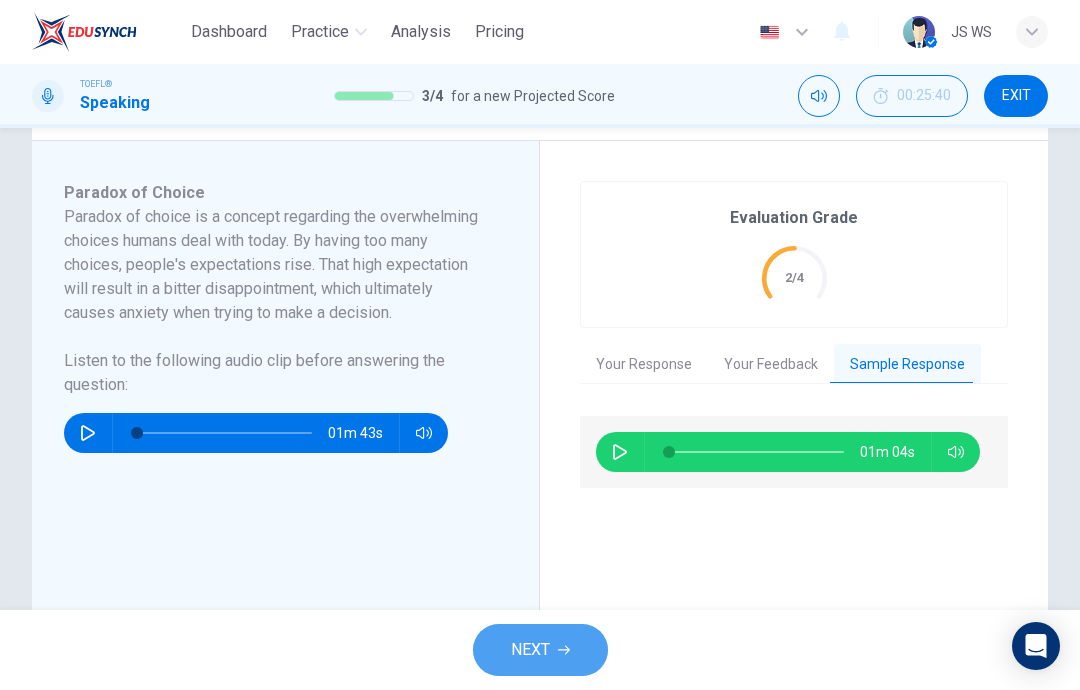 click on "NEXT" at bounding box center [540, 650] 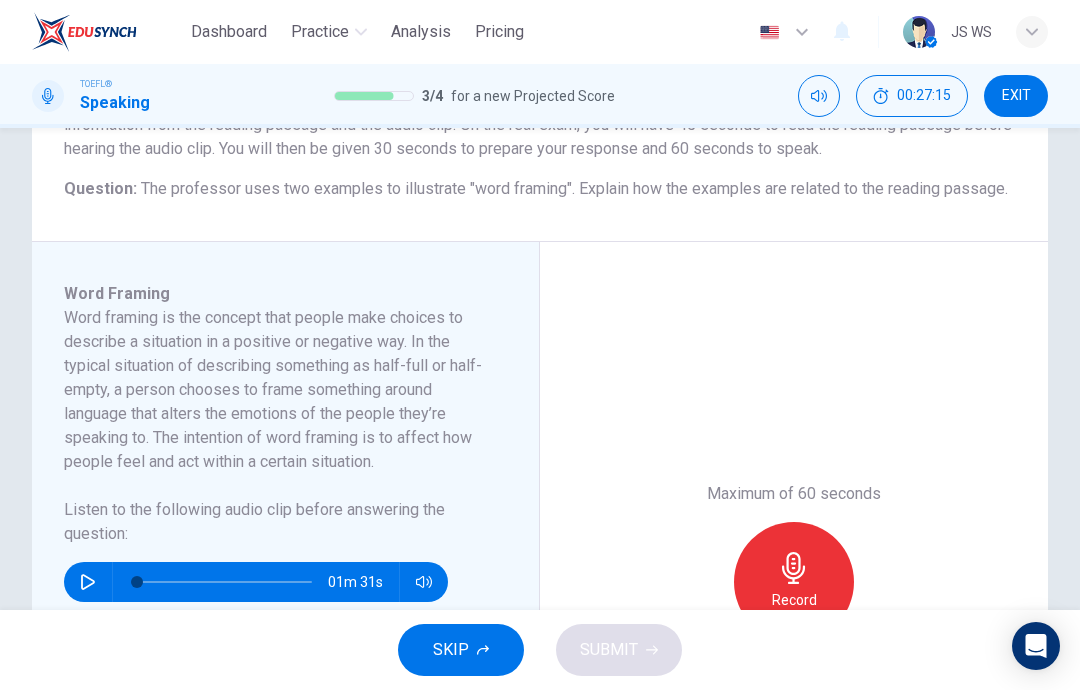 scroll, scrollTop: 214, scrollLeft: 0, axis: vertical 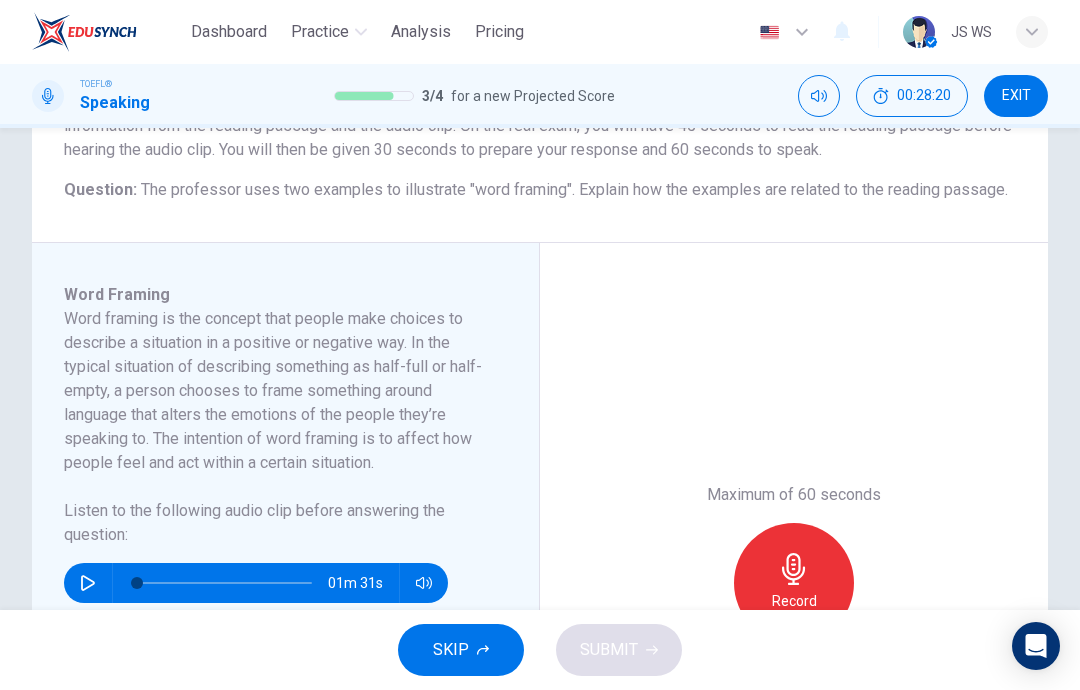 click at bounding box center [88, 583] 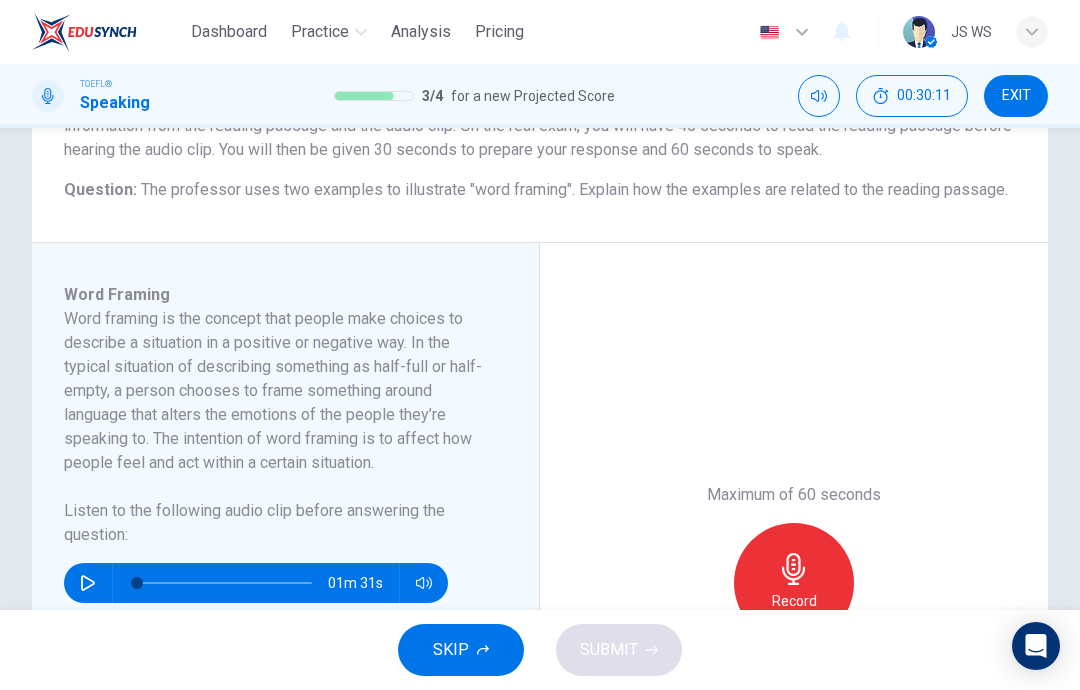 click at bounding box center [794, 569] 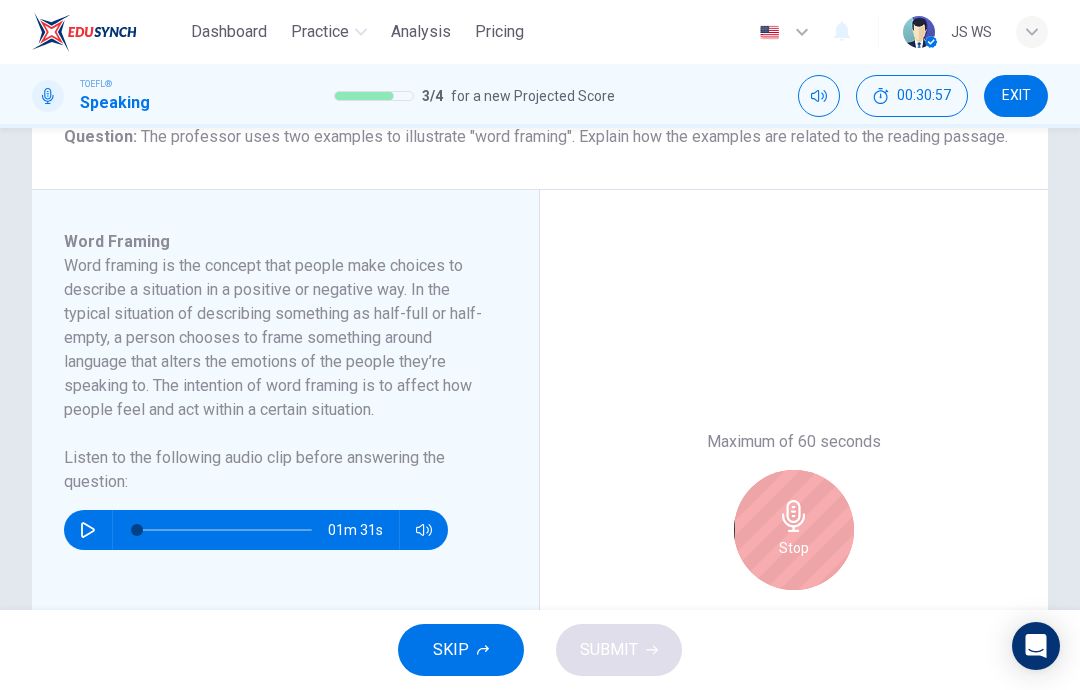 scroll, scrollTop: 346, scrollLeft: 0, axis: vertical 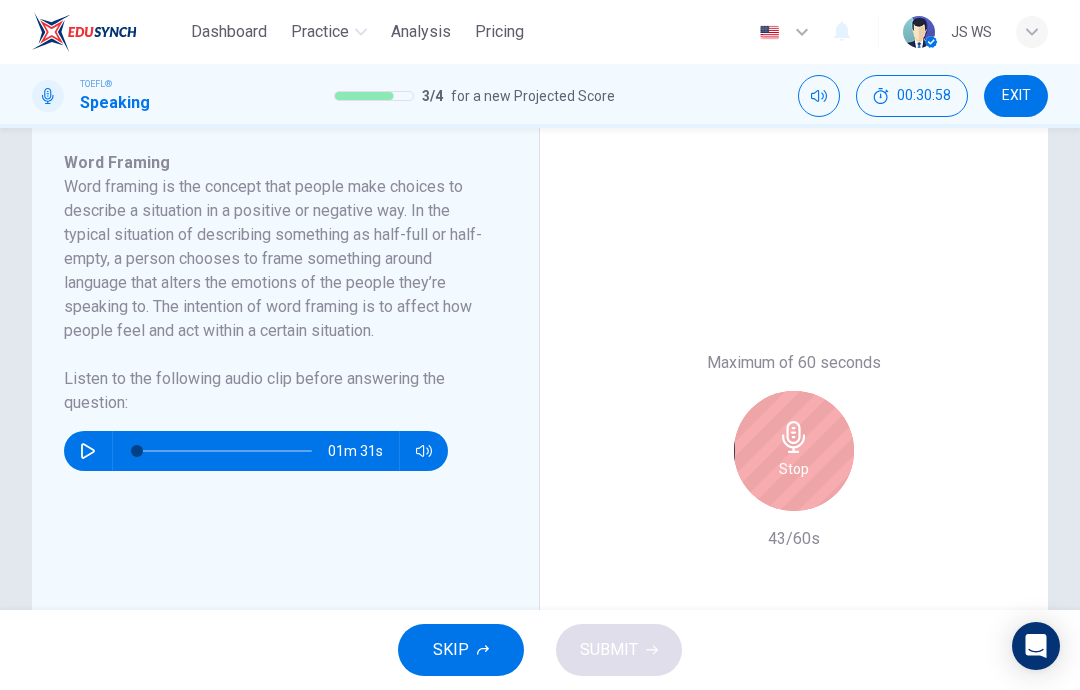 click on "Stop" at bounding box center (794, 451) 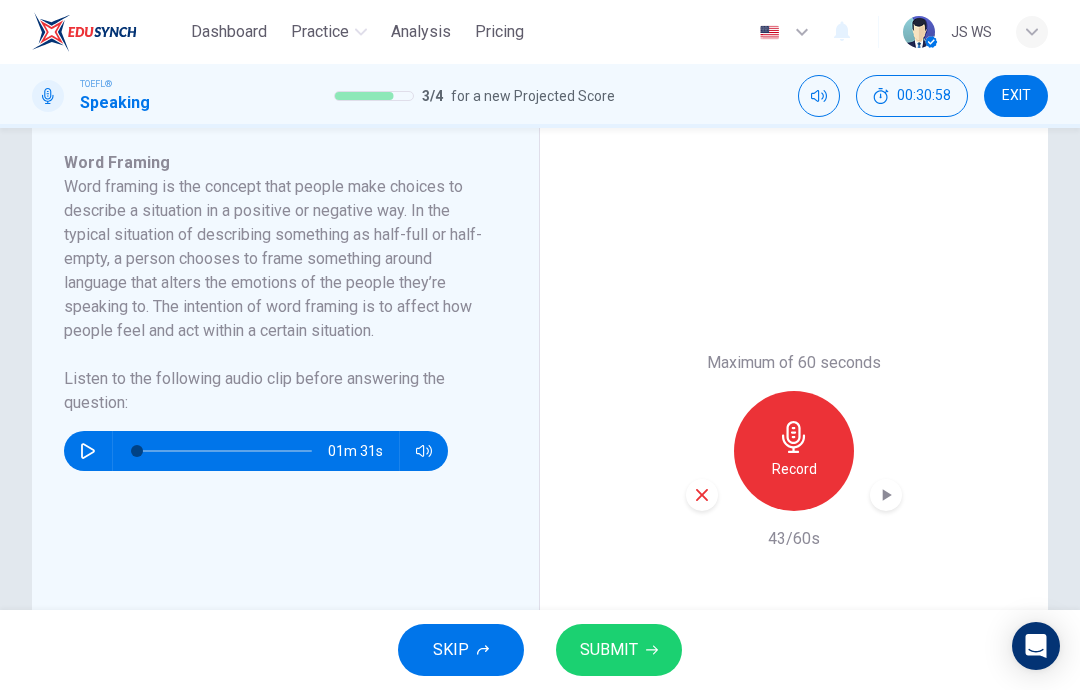 click on "SUBMIT" at bounding box center (609, 650) 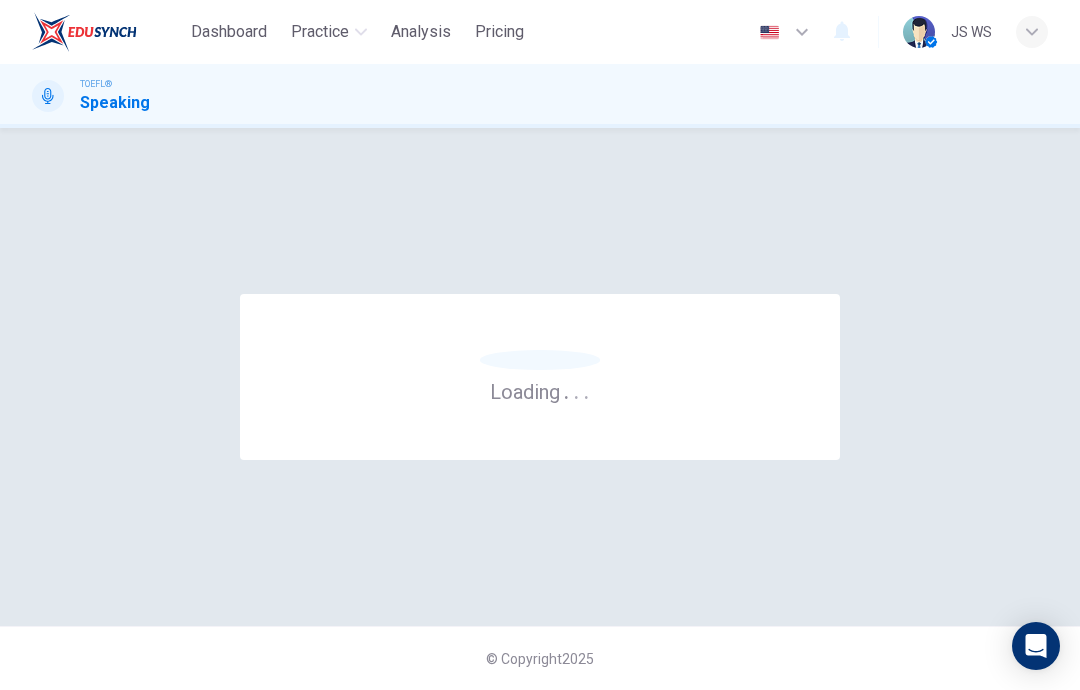 scroll, scrollTop: 0, scrollLeft: 0, axis: both 